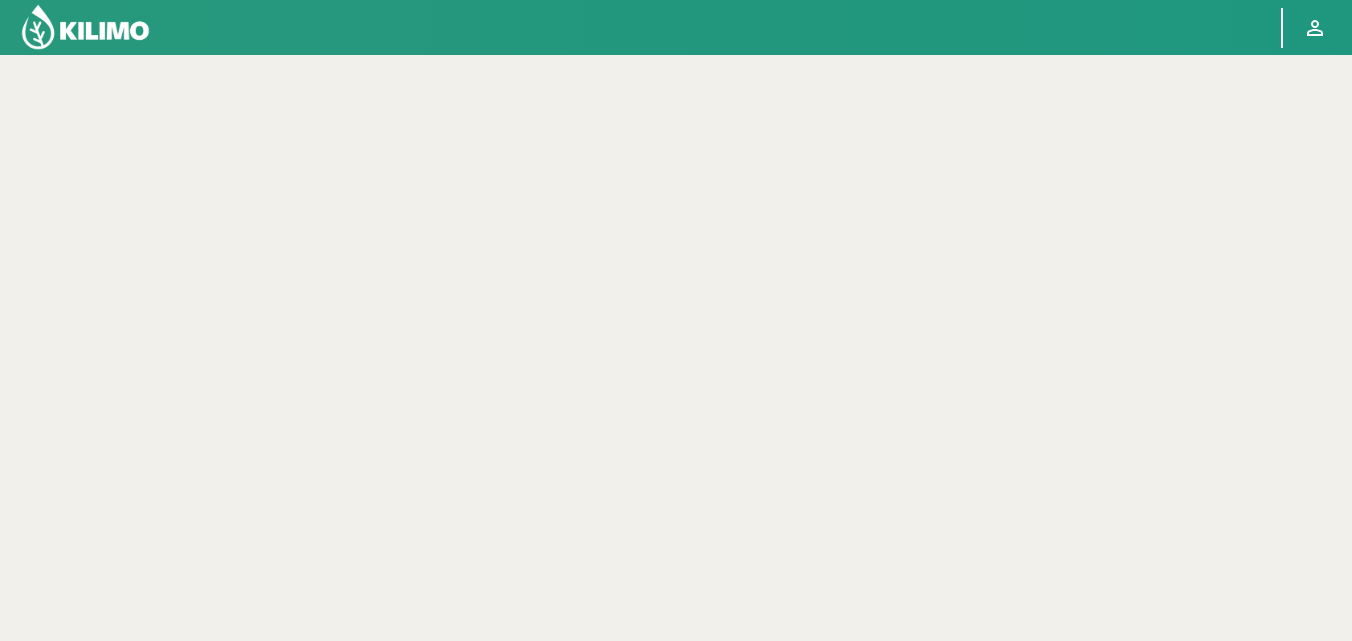 scroll, scrollTop: 0, scrollLeft: 0, axis: both 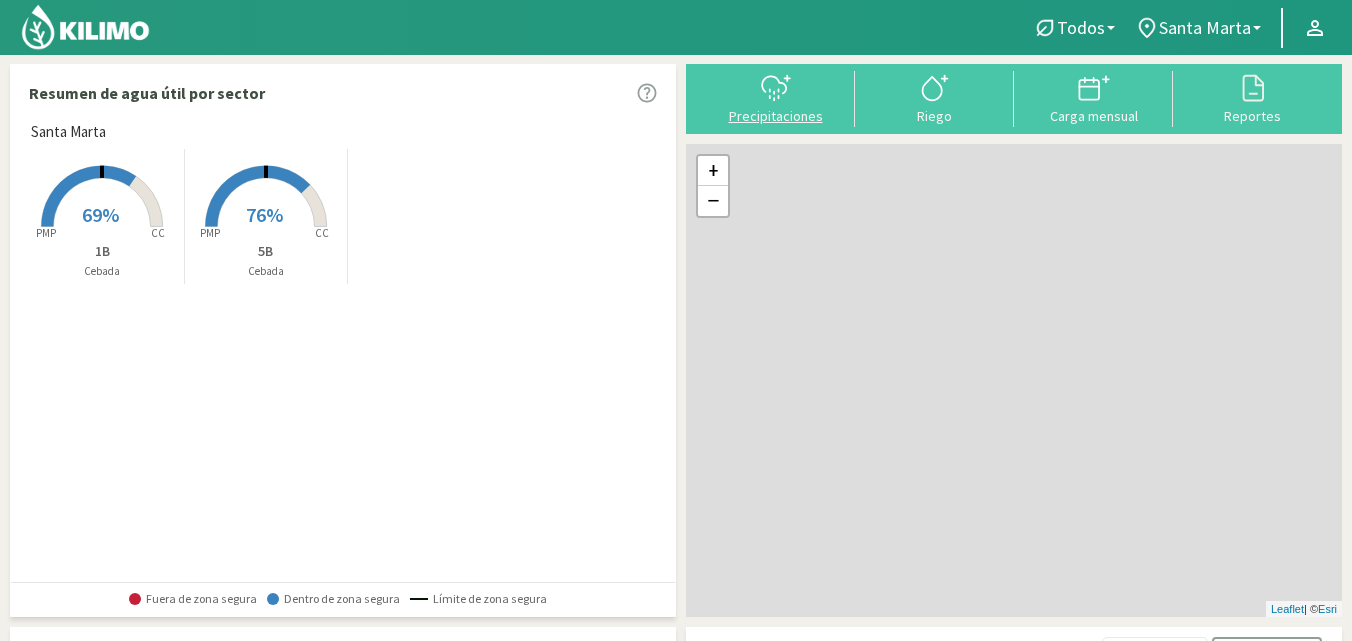 click on "Precipitaciones" at bounding box center (775, 116) 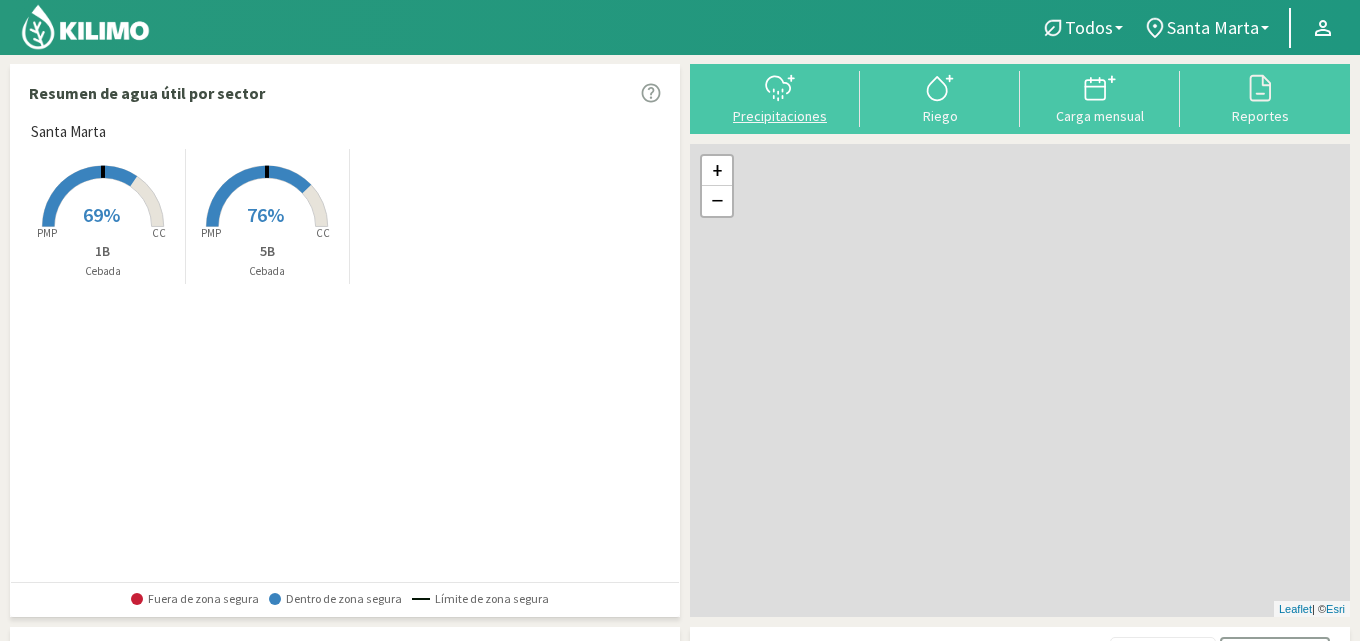 select on "1: Object" 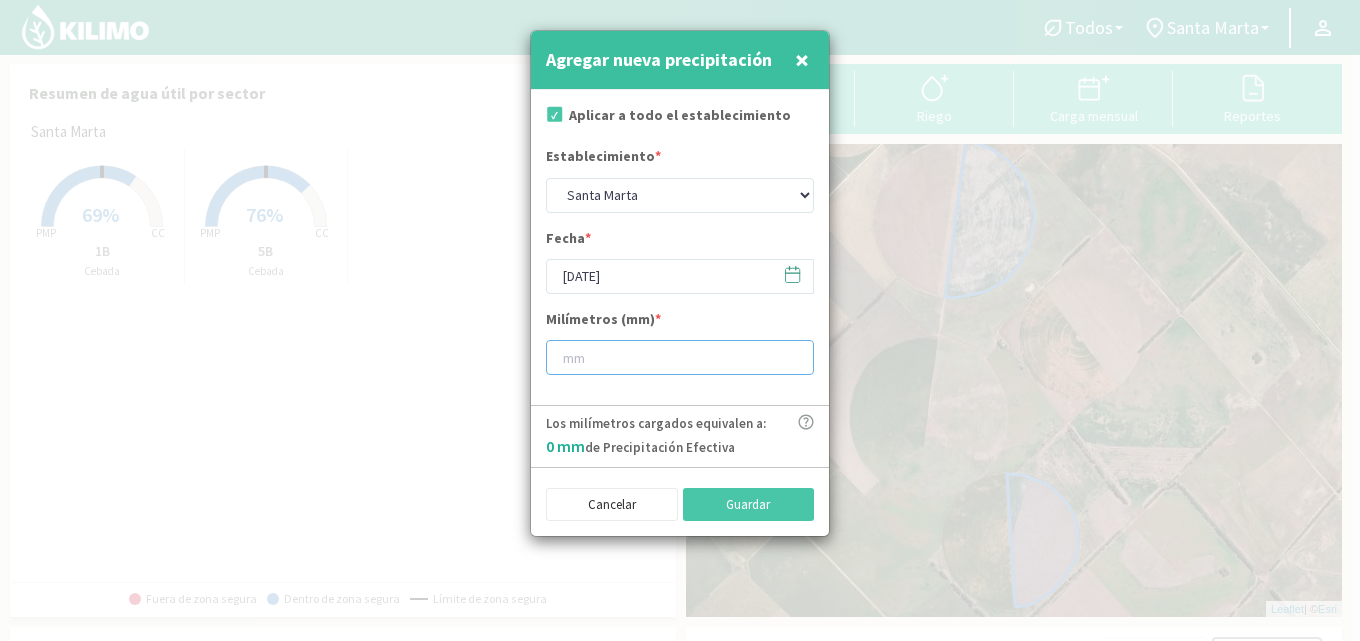 click at bounding box center (680, 357) 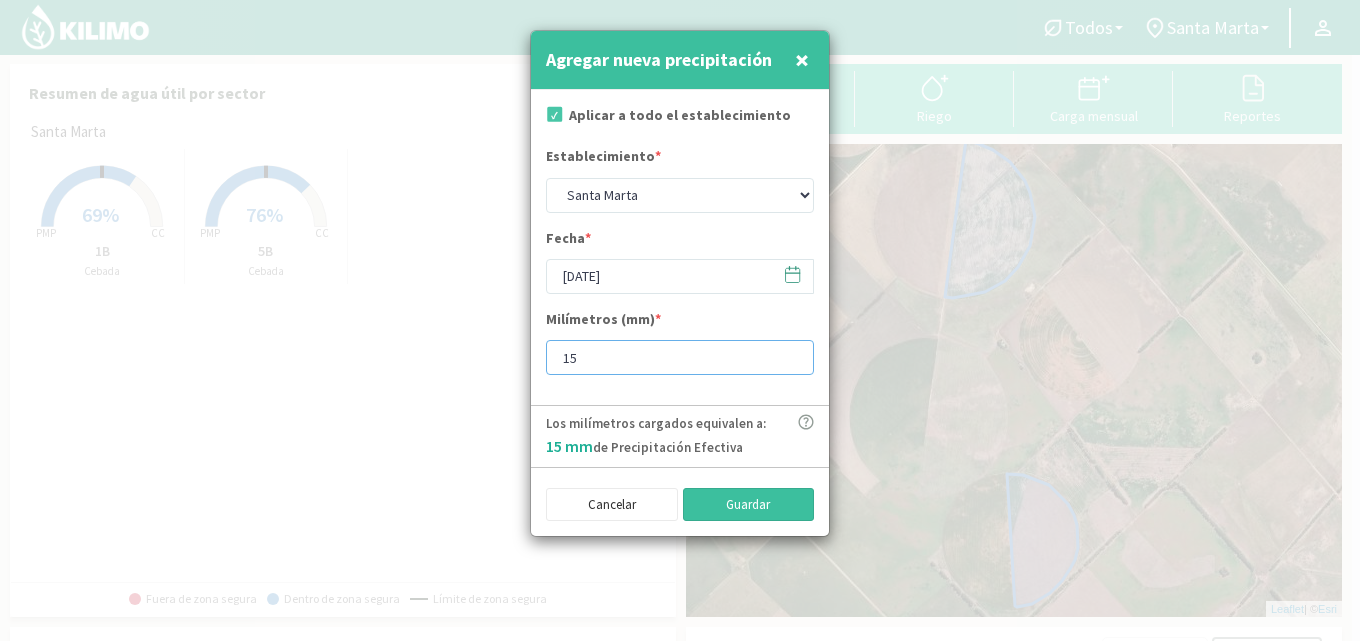 type on "15" 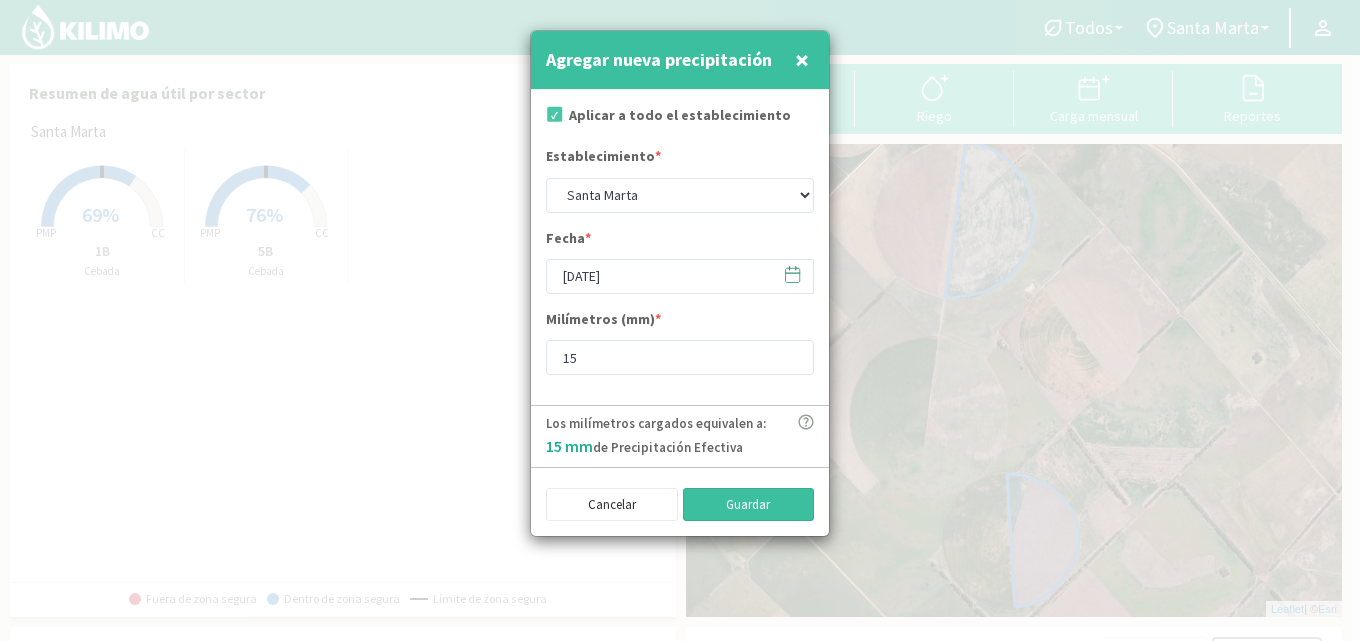 click on "Guardar" at bounding box center (749, 505) 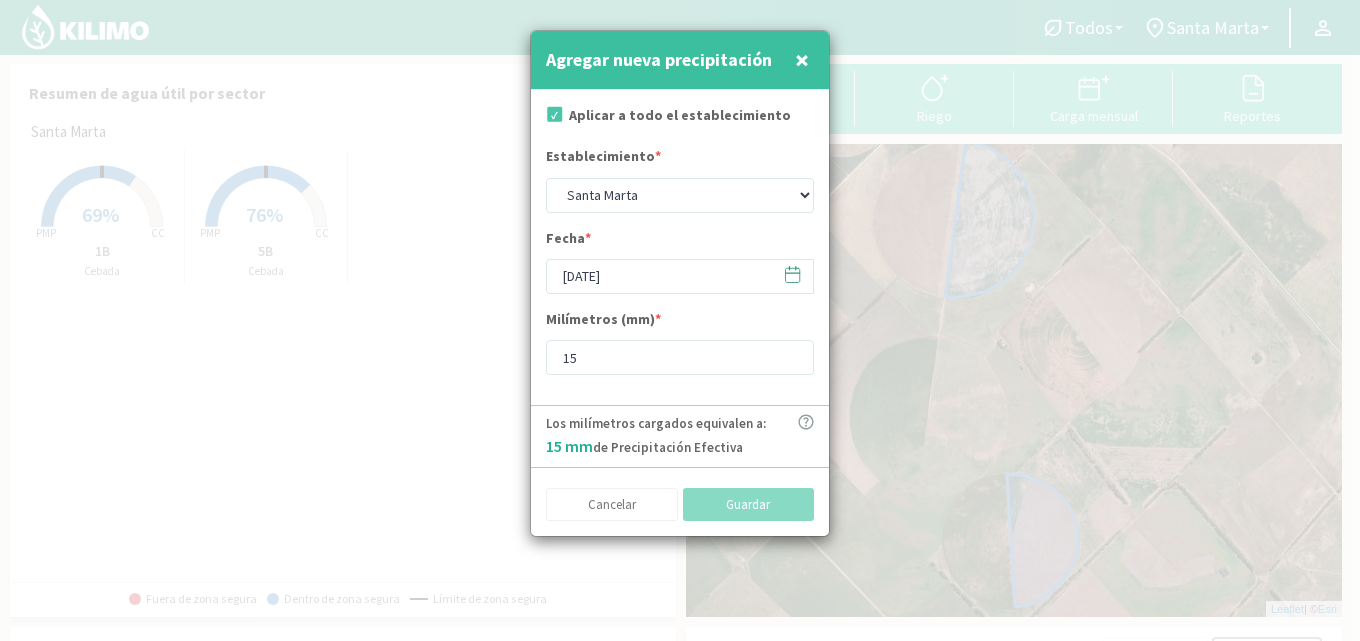 type 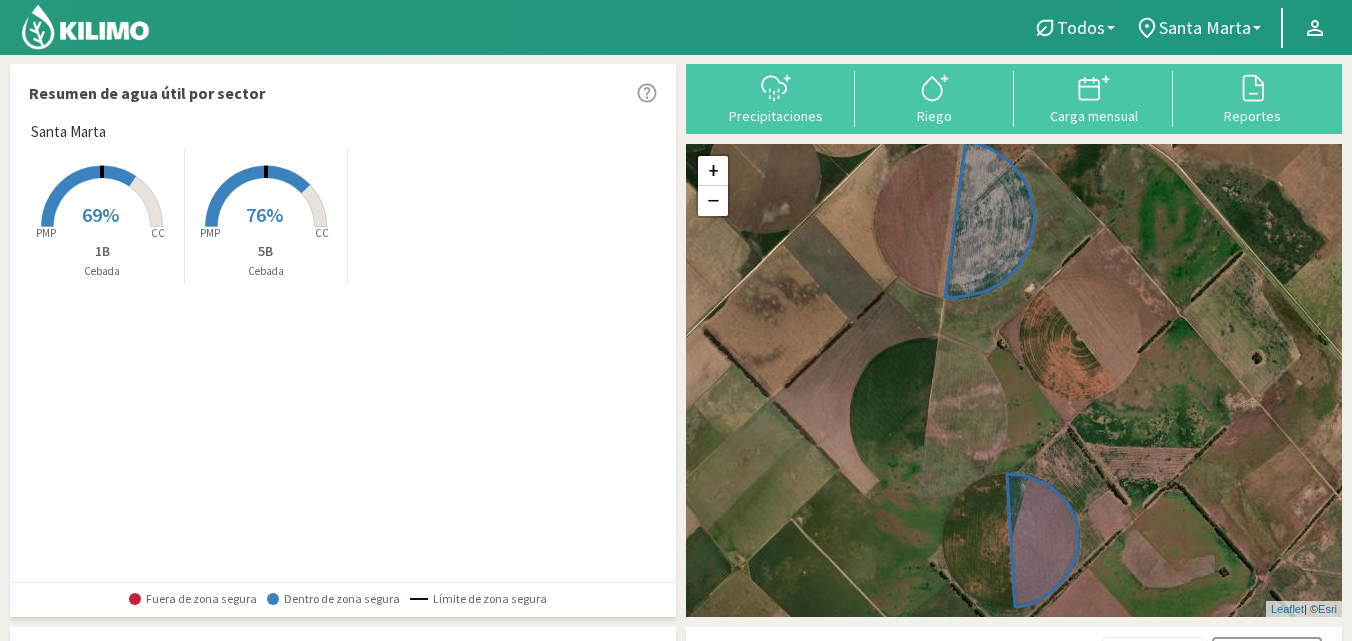 click on "Santa [PERSON_NAME] Created with Highcharts 9.2.2 PMP CC 69%  1B   Cebada  Created with Highcharts 9.2.2 PMP CC 76%  5B   Cebada" 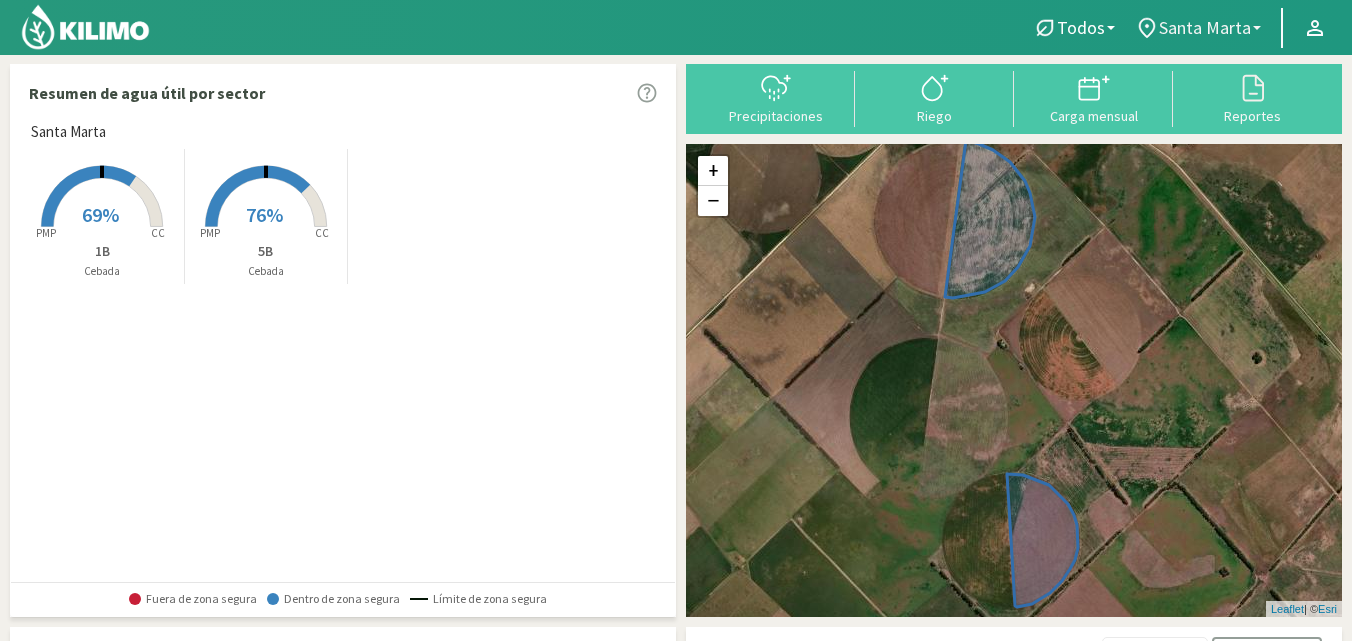 click on "Santa Marta" 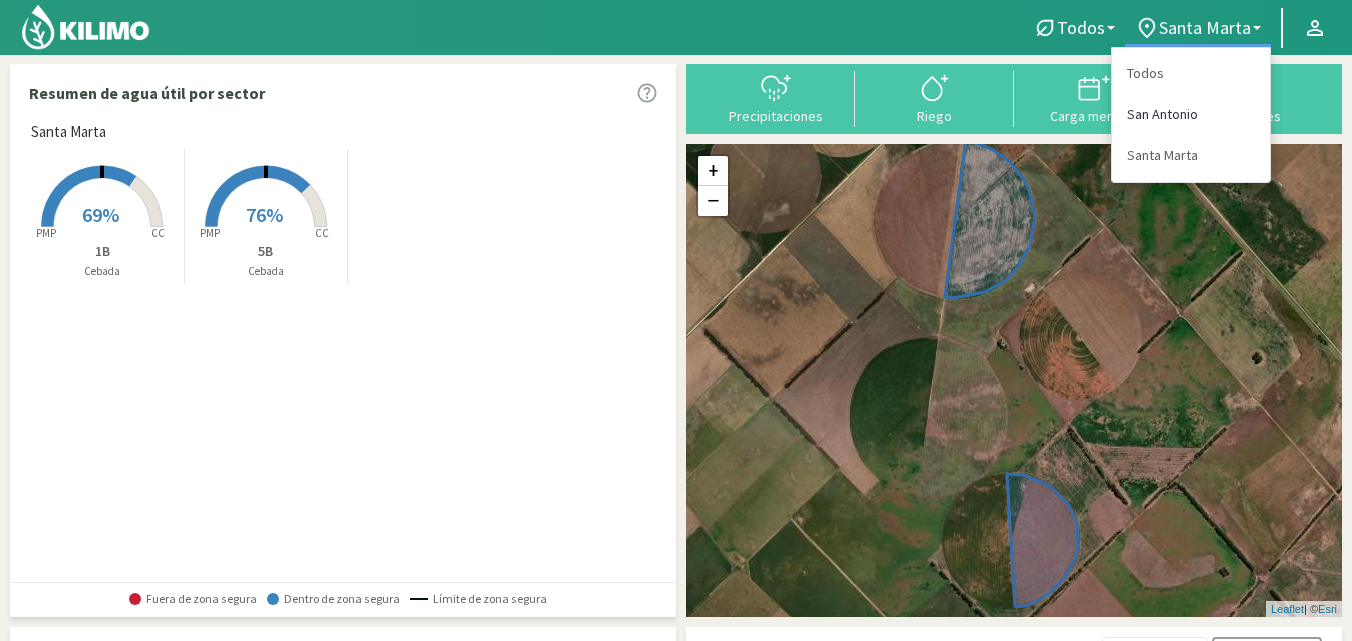 click on "San Antonio" 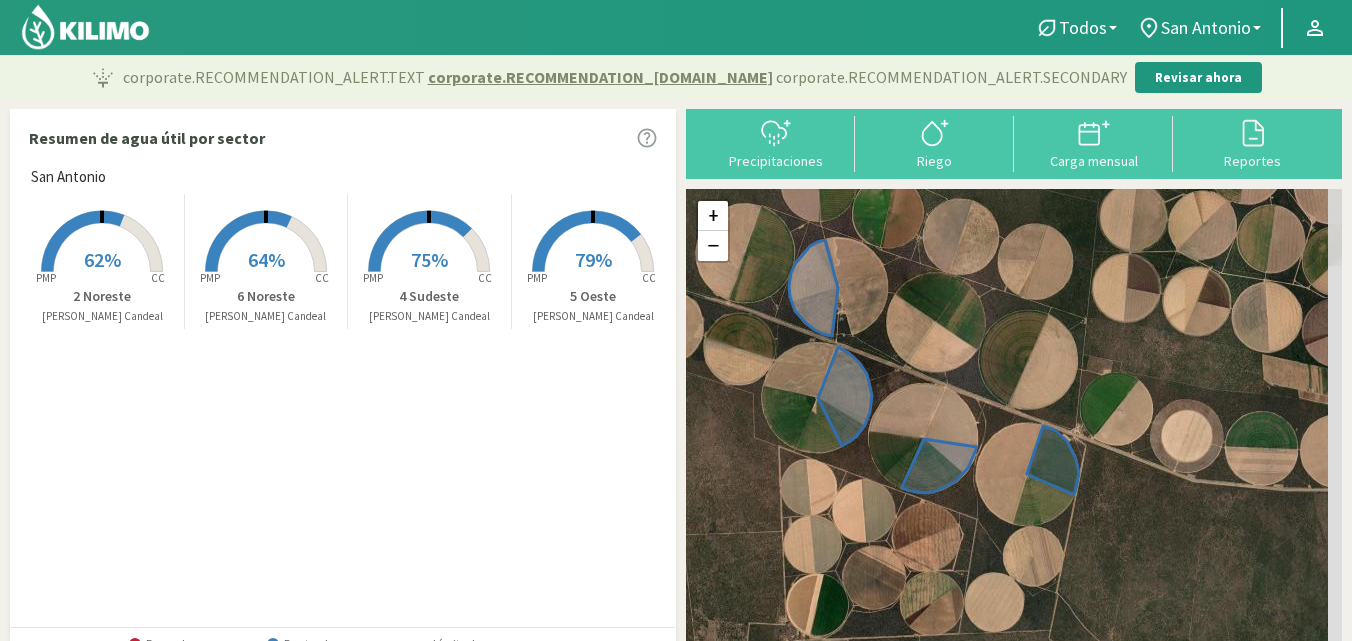 drag, startPoint x: 1090, startPoint y: 416, endPoint x: 1053, endPoint y: 404, distance: 38.8973 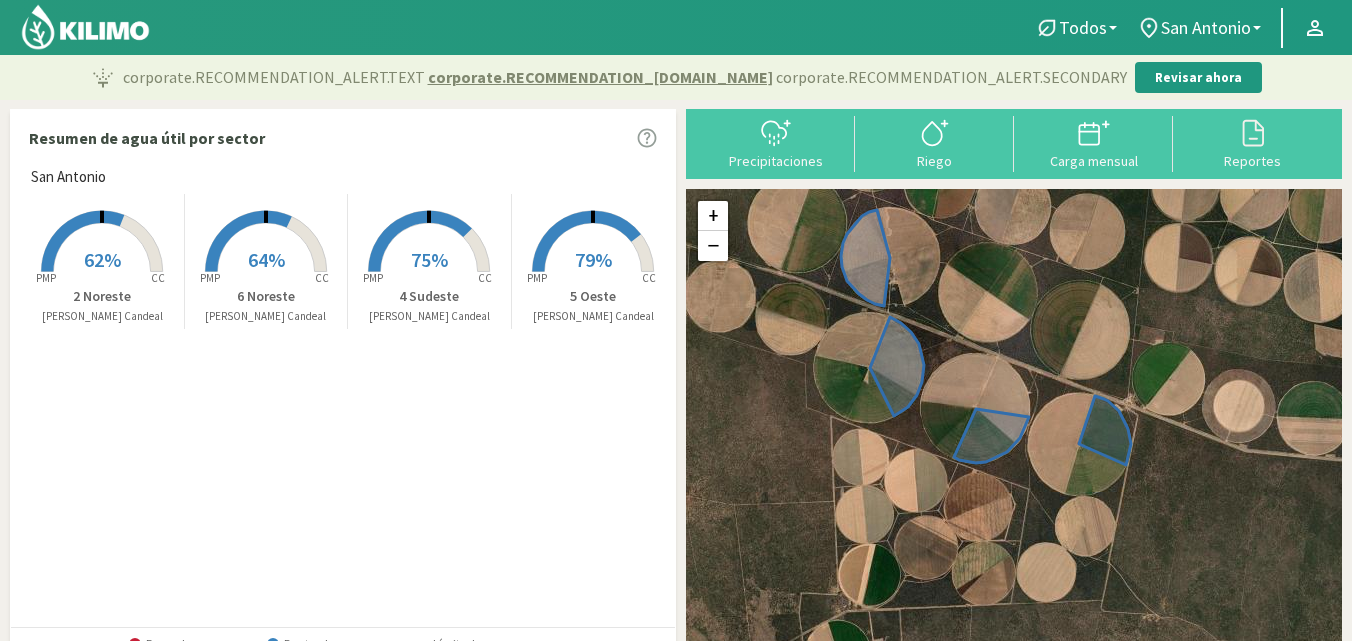 drag, startPoint x: 1018, startPoint y: 472, endPoint x: 1173, endPoint y: 512, distance: 160.07811 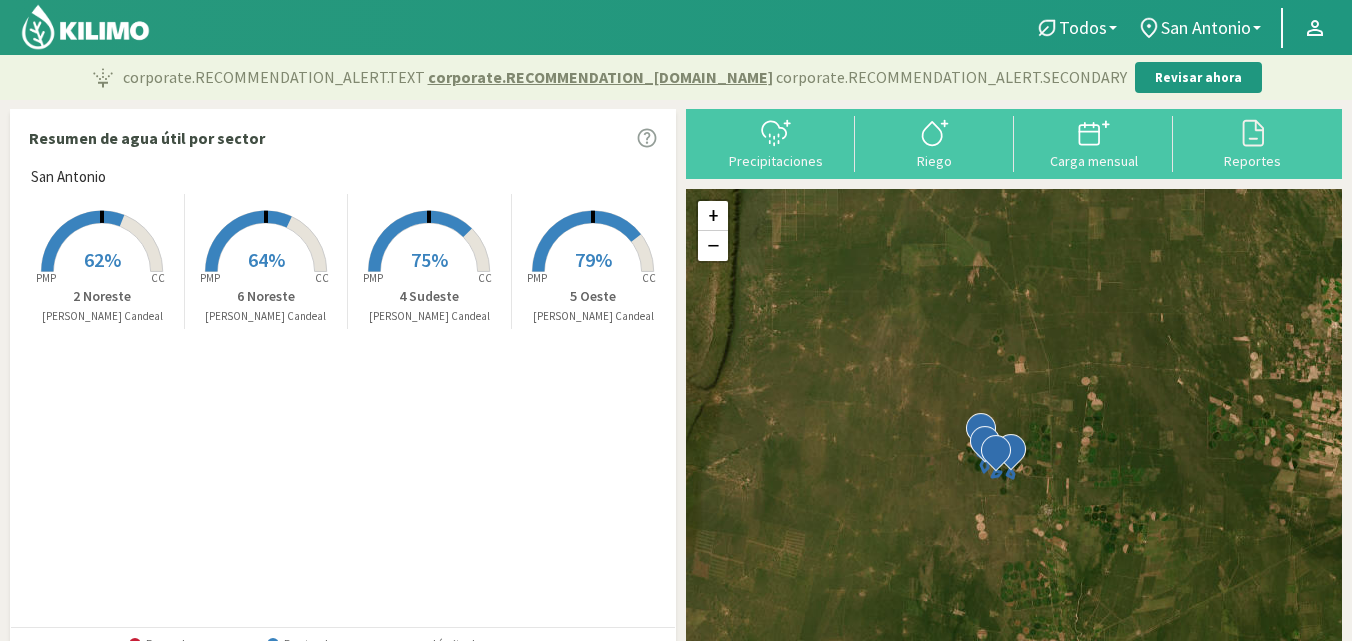 drag, startPoint x: 1098, startPoint y: 598, endPoint x: 974, endPoint y: 481, distance: 170.4846 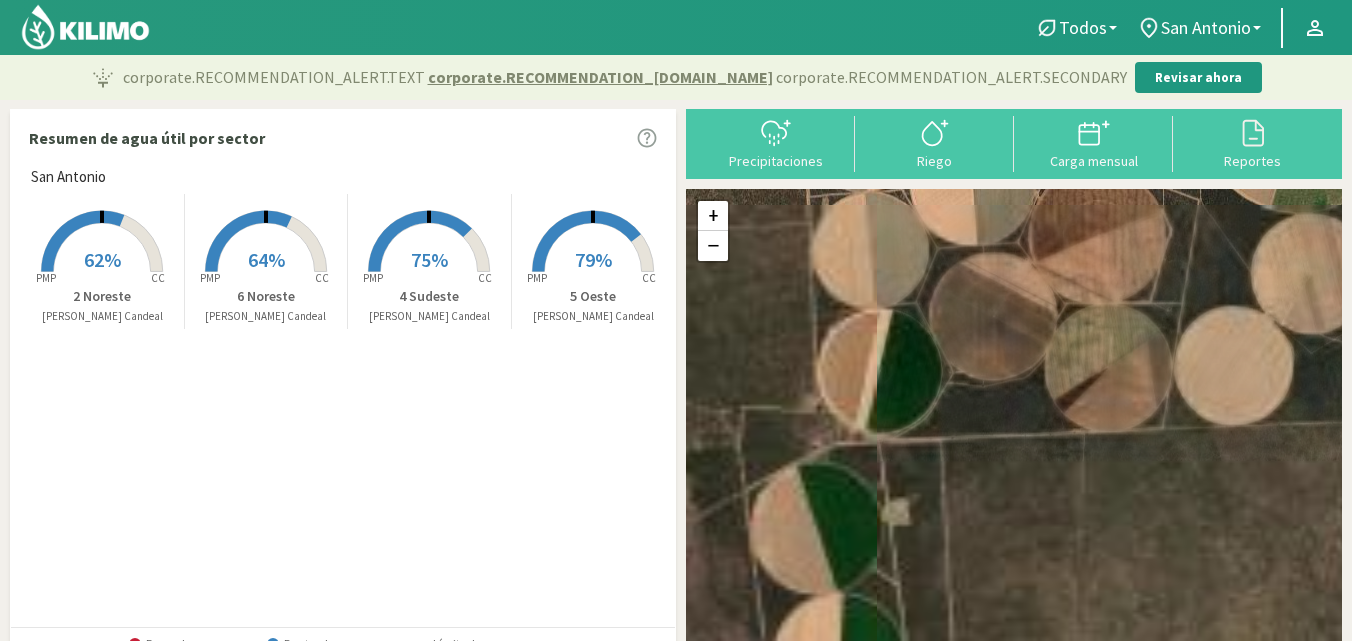 drag, startPoint x: 1049, startPoint y: 461, endPoint x: 1041, endPoint y: 298, distance: 163.1962 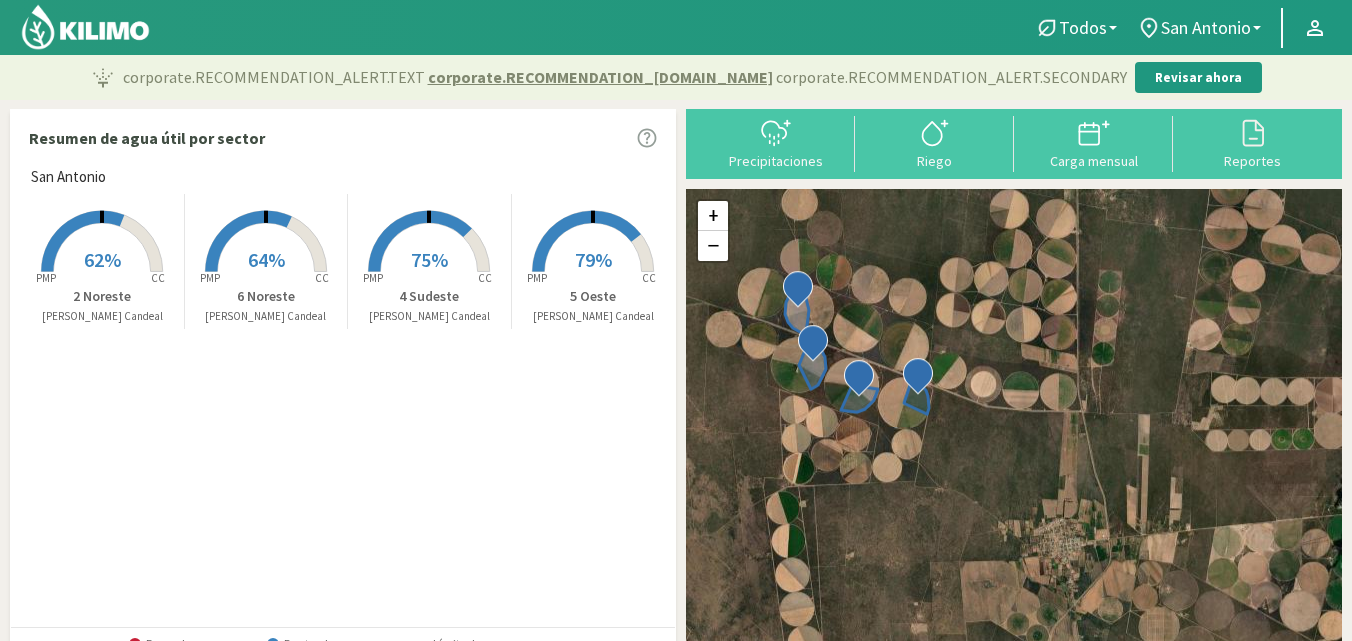 drag, startPoint x: 1000, startPoint y: 369, endPoint x: 968, endPoint y: 425, distance: 64.49806 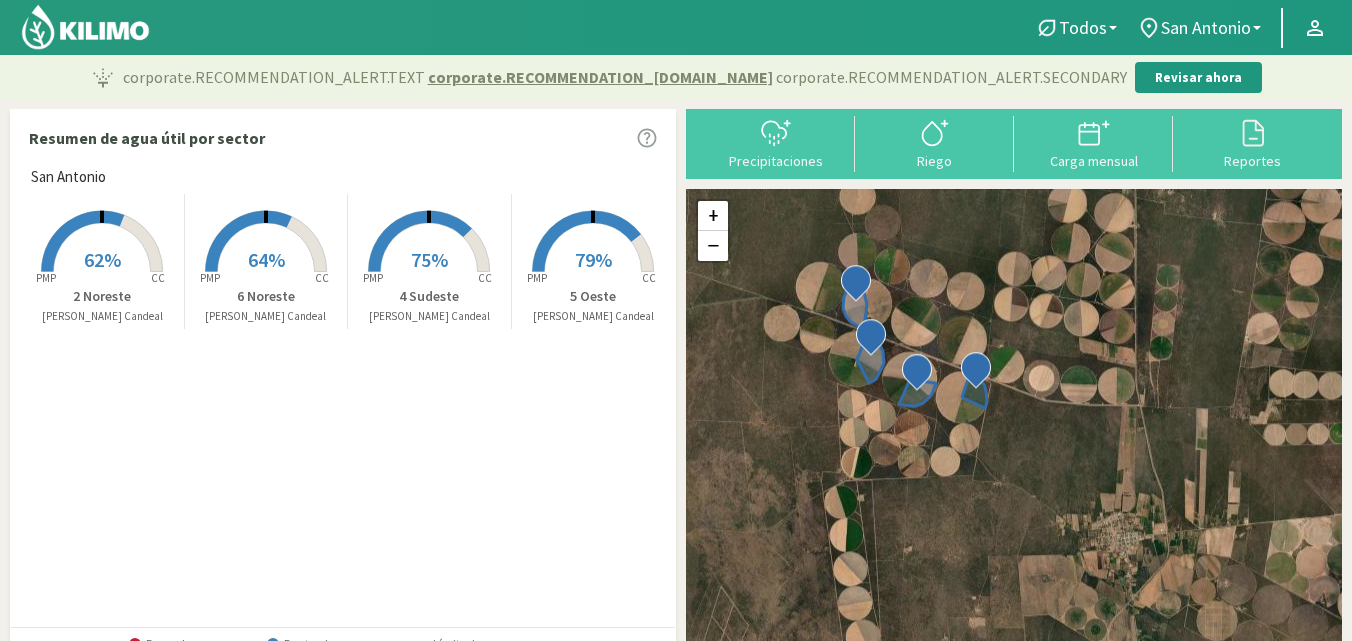 drag, startPoint x: 1101, startPoint y: 491, endPoint x: 1049, endPoint y: 430, distance: 80.1561 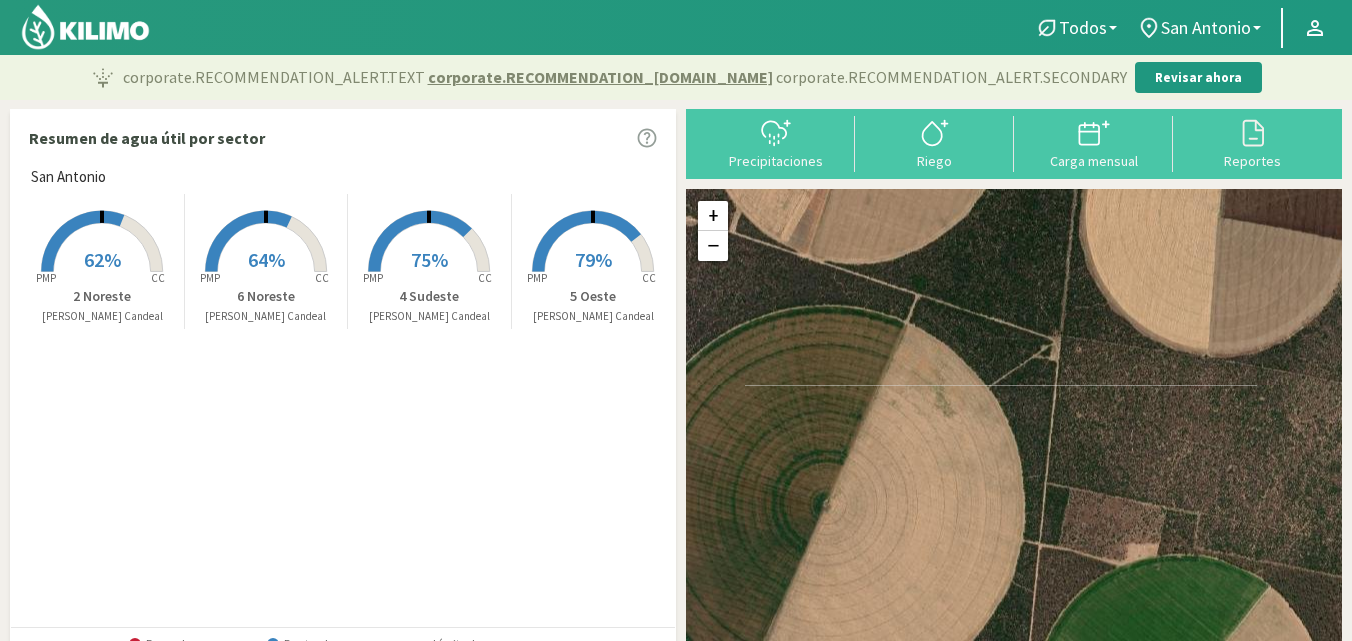 drag, startPoint x: 1015, startPoint y: 541, endPoint x: 1001, endPoint y: 327, distance: 214.45746 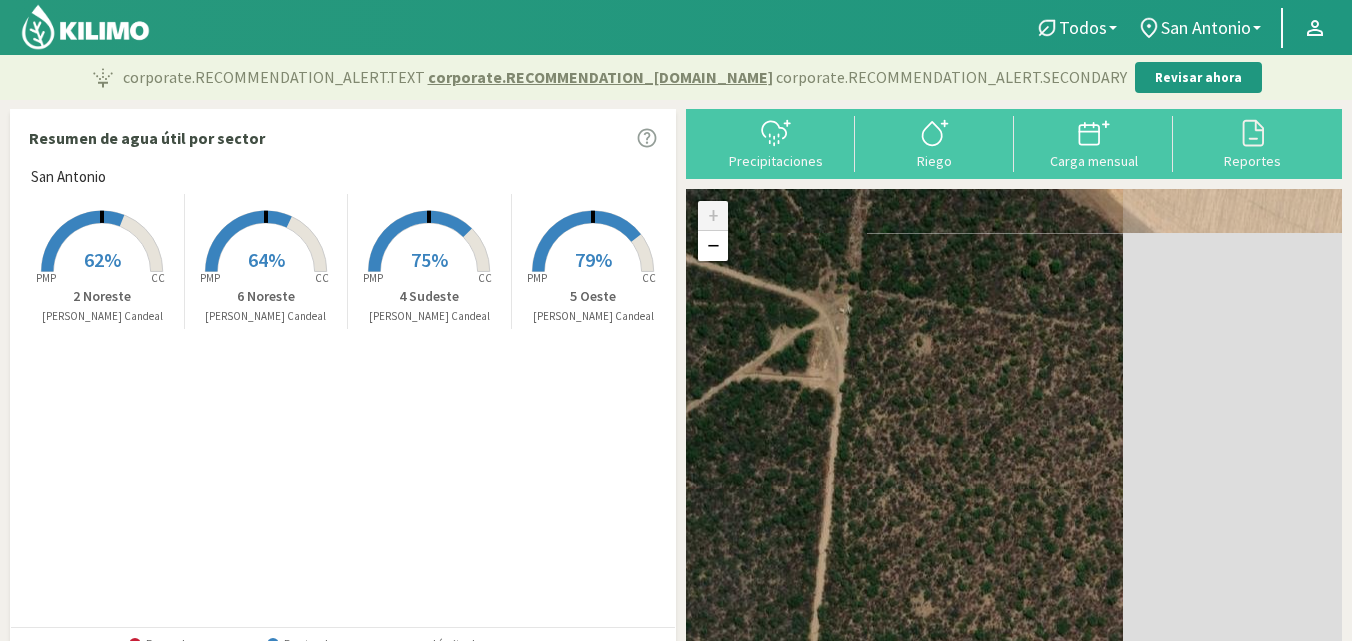 drag, startPoint x: 1092, startPoint y: 398, endPoint x: 759, endPoint y: 392, distance: 333.05405 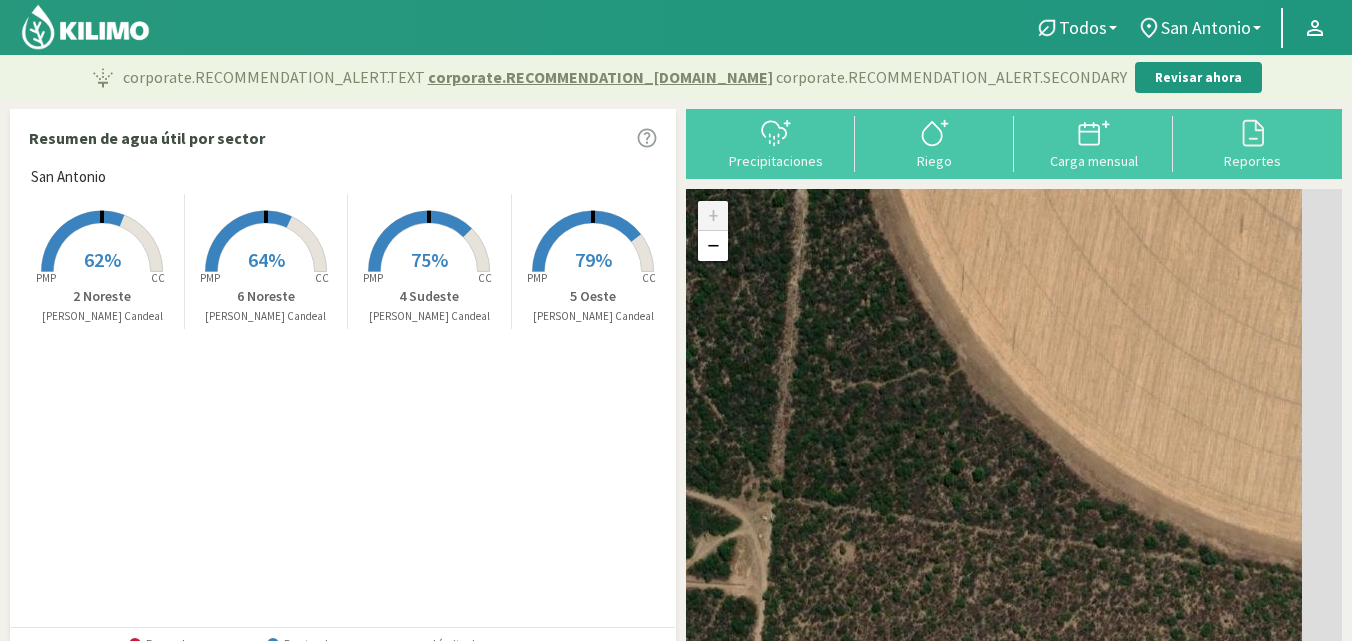 drag, startPoint x: 1299, startPoint y: 354, endPoint x: 1220, endPoint y: 576, distance: 235.63744 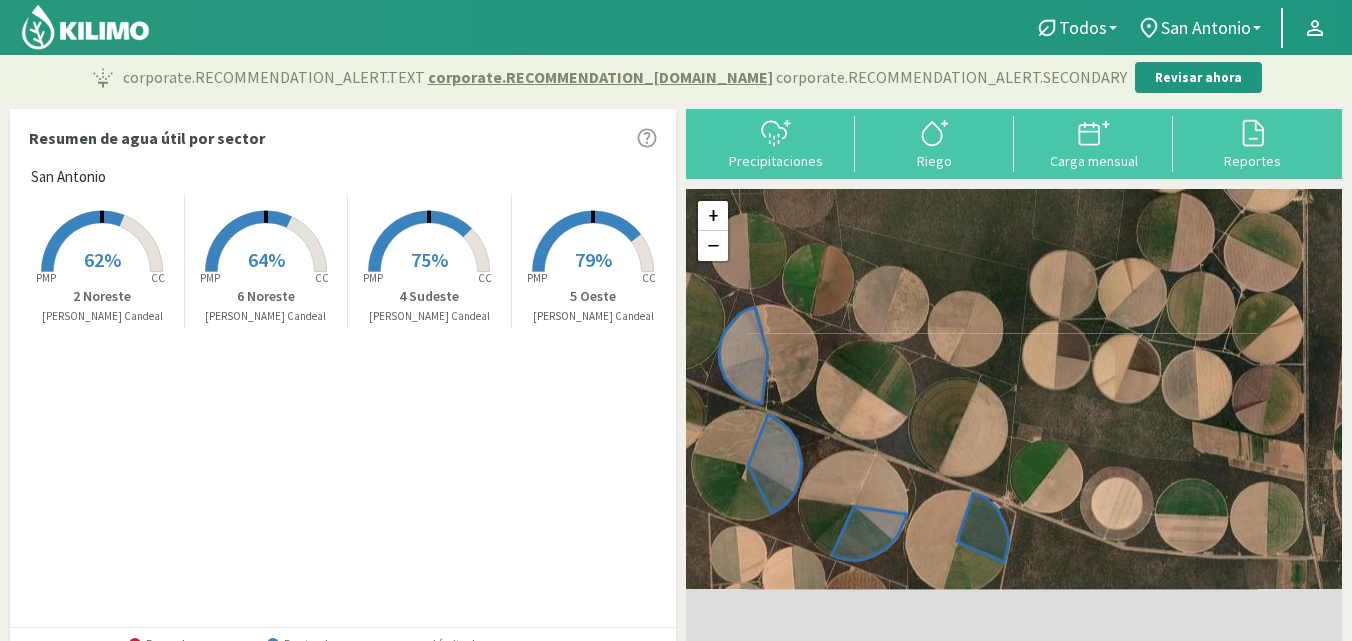 drag, startPoint x: 1085, startPoint y: 484, endPoint x: 1024, endPoint y: 361, distance: 137.2953 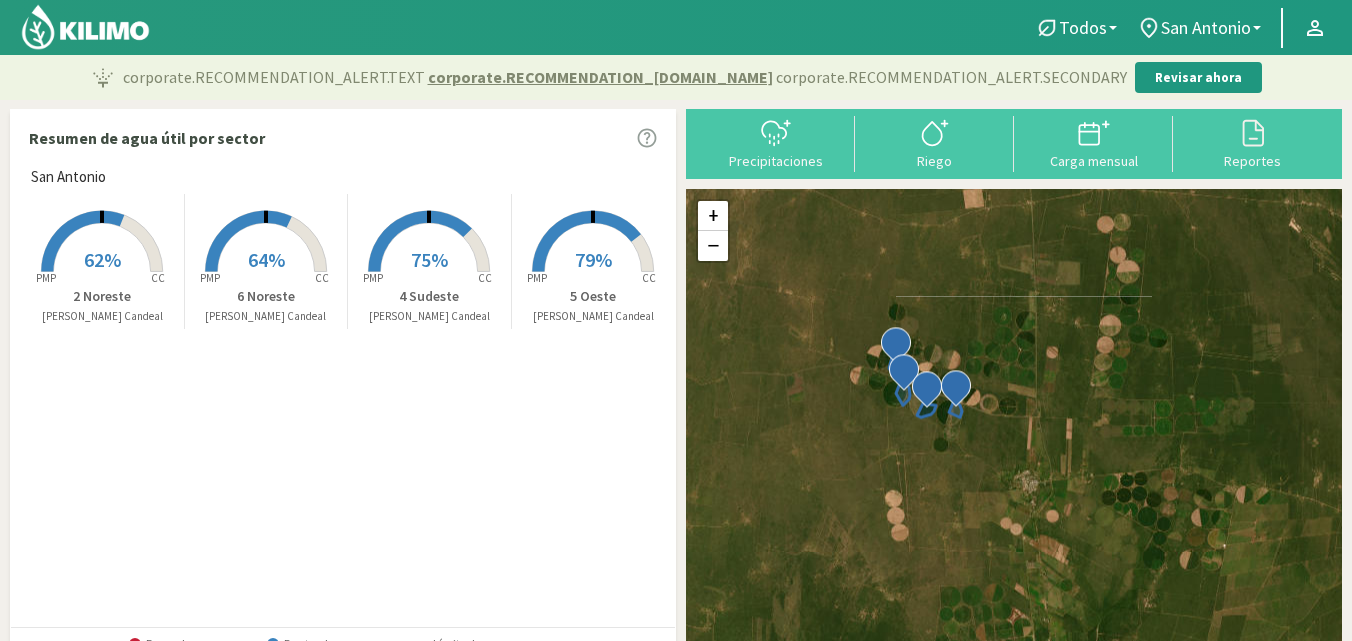drag, startPoint x: 1040, startPoint y: 386, endPoint x: 973, endPoint y: 402, distance: 68.88396 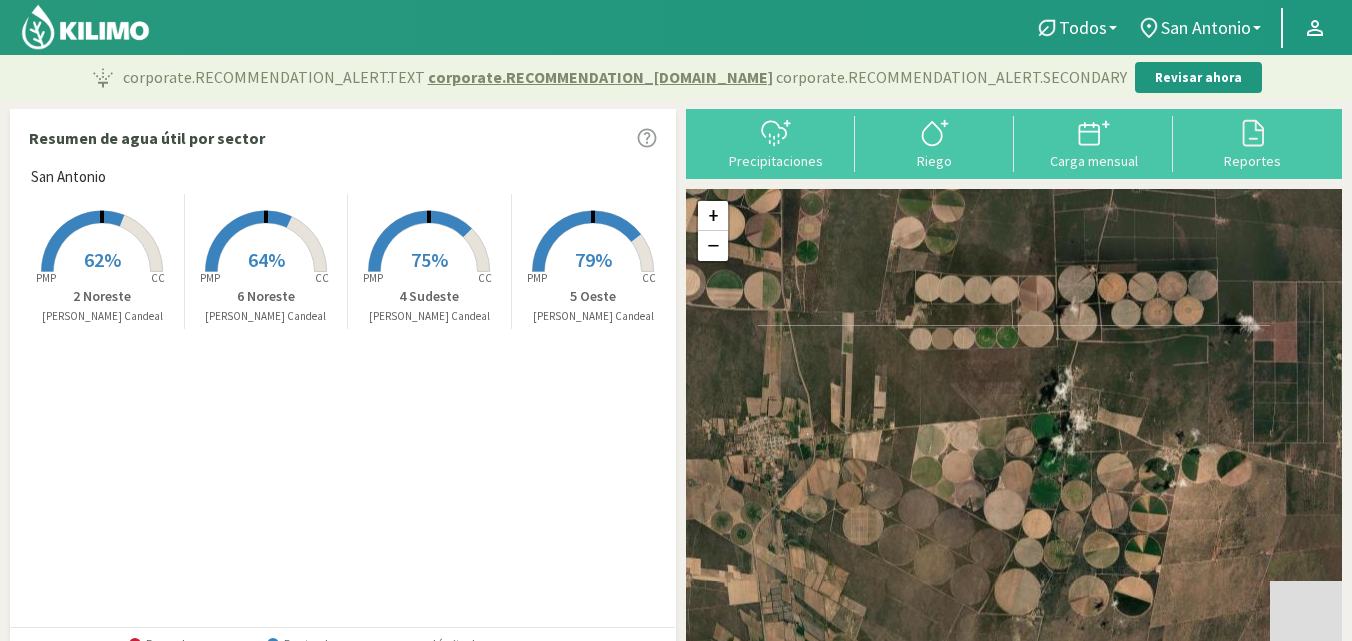 drag, startPoint x: 1090, startPoint y: 317, endPoint x: 974, endPoint y: 301, distance: 117.09825 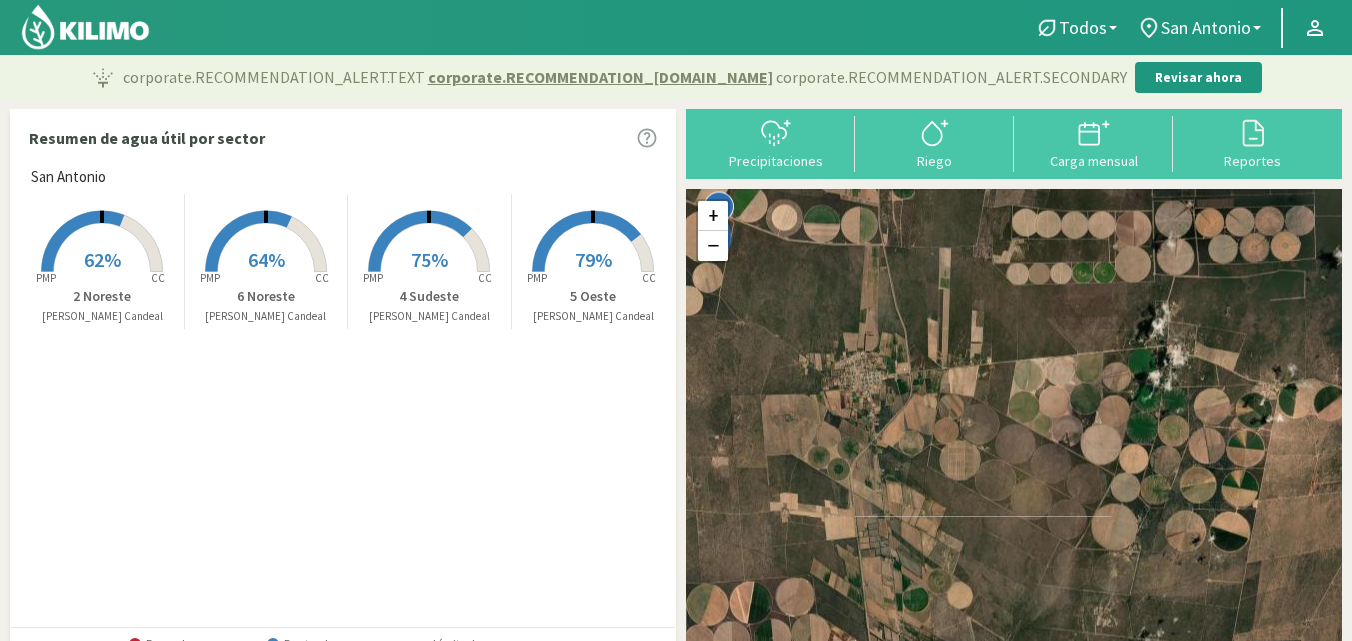 drag, startPoint x: 976, startPoint y: 498, endPoint x: 1021, endPoint y: 453, distance: 63.63961 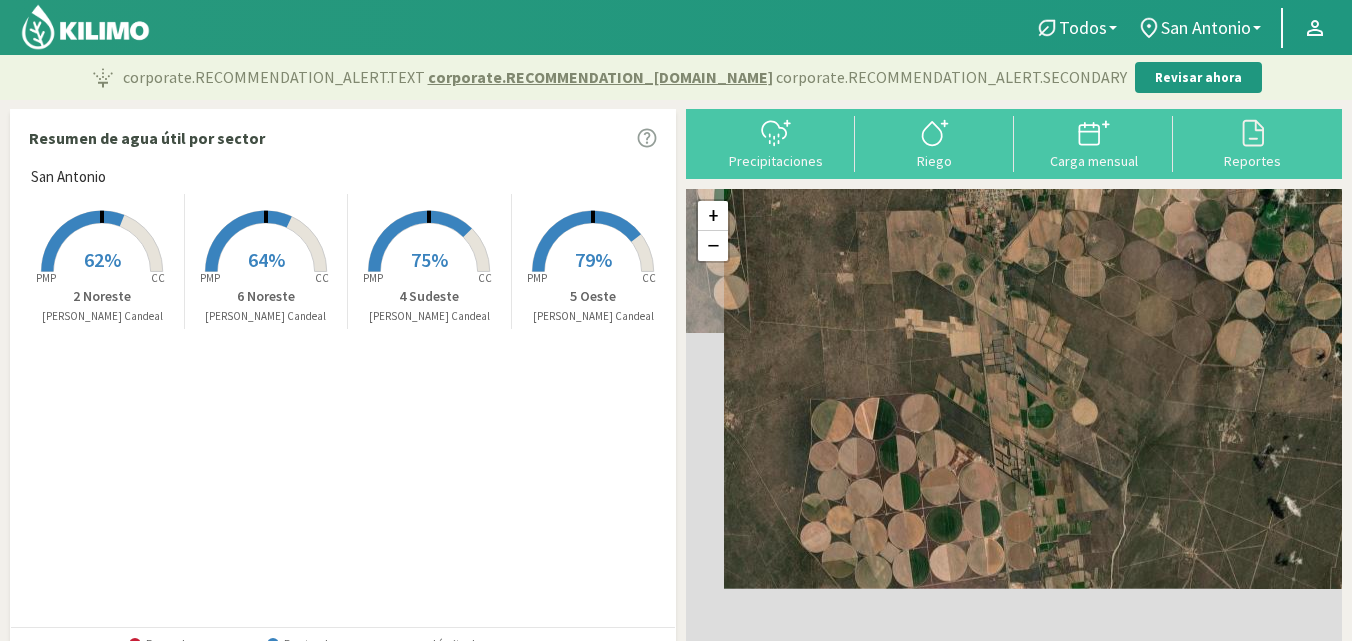 drag, startPoint x: 898, startPoint y: 487, endPoint x: 1014, endPoint y: 304, distance: 216.66795 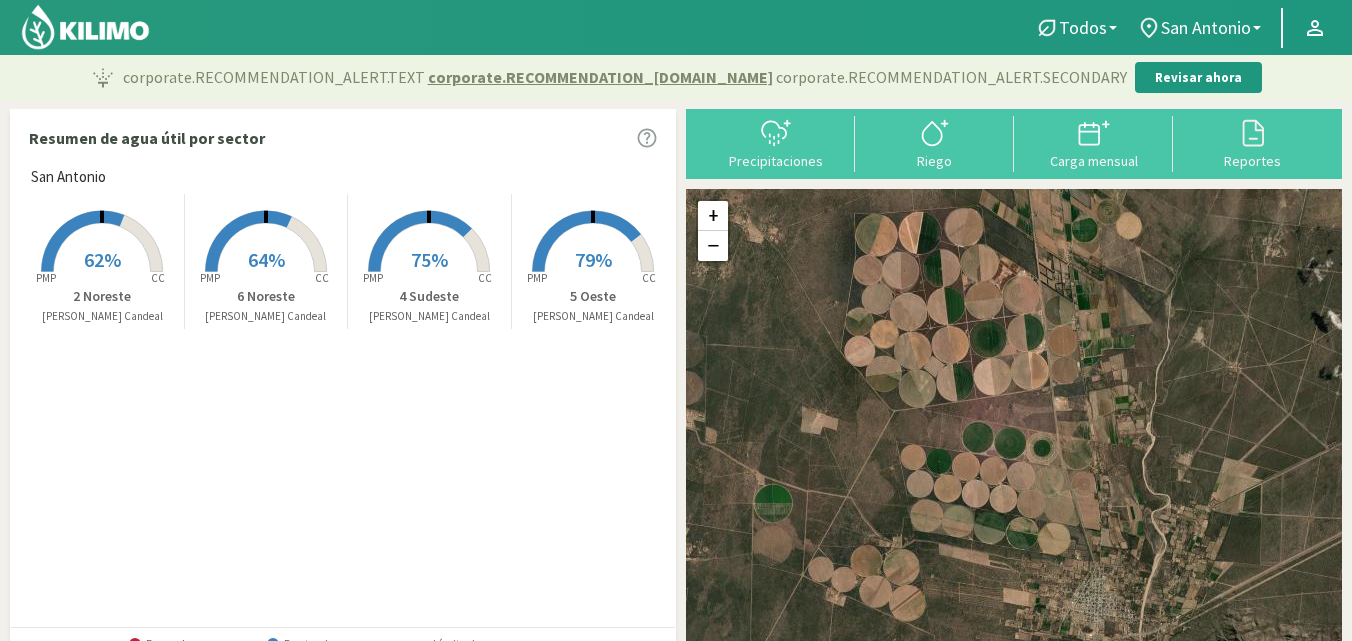 drag, startPoint x: 947, startPoint y: 462, endPoint x: 990, endPoint y: 276, distance: 190.90573 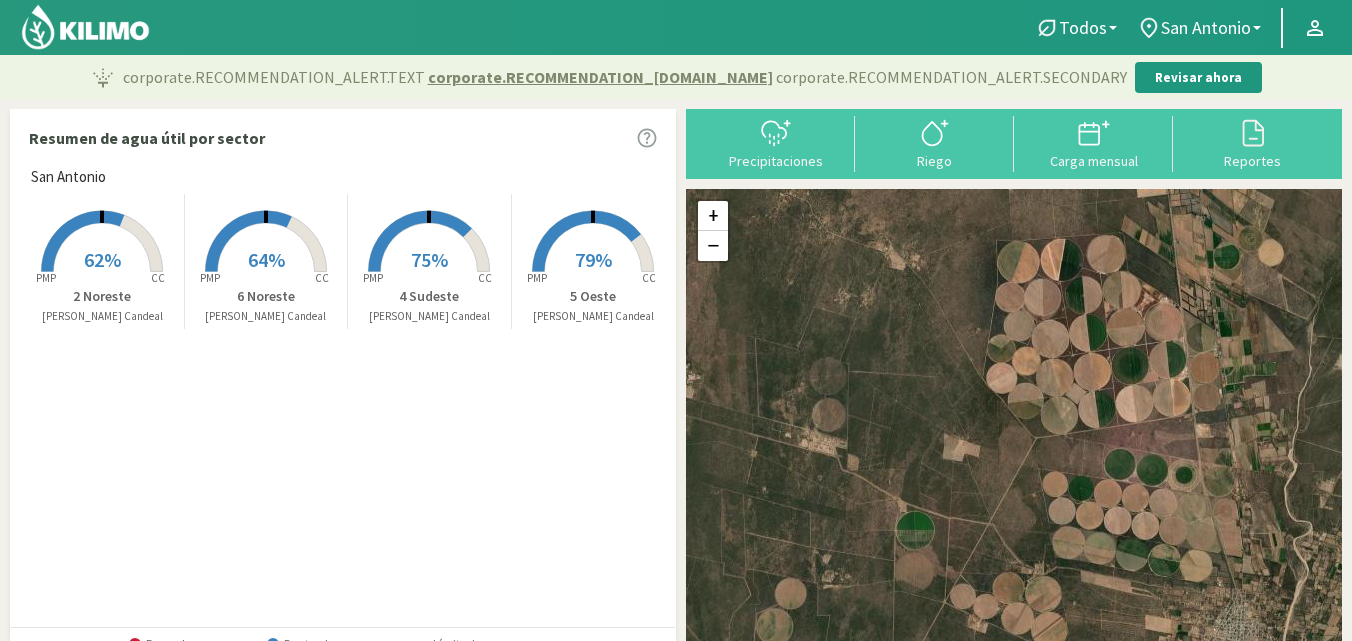 drag, startPoint x: 1090, startPoint y: 492, endPoint x: 1245, endPoint y: 539, distance: 161.96913 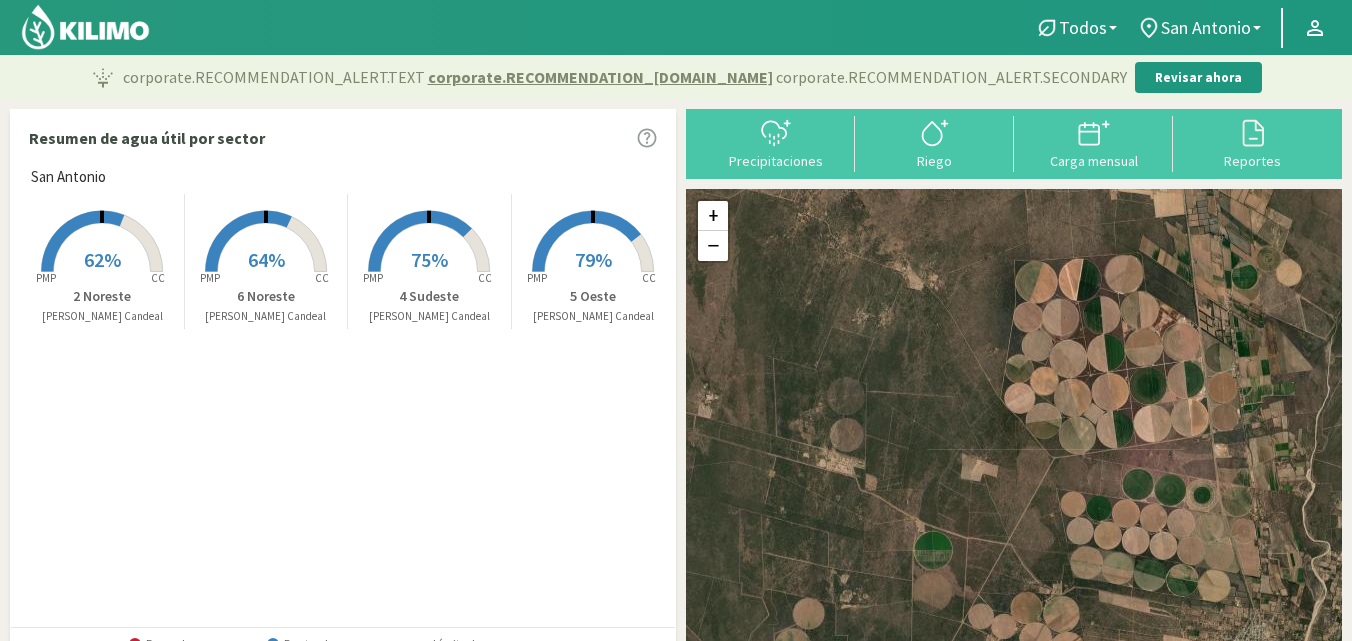 drag, startPoint x: 839, startPoint y: 412, endPoint x: 851, endPoint y: 466, distance: 55.31727 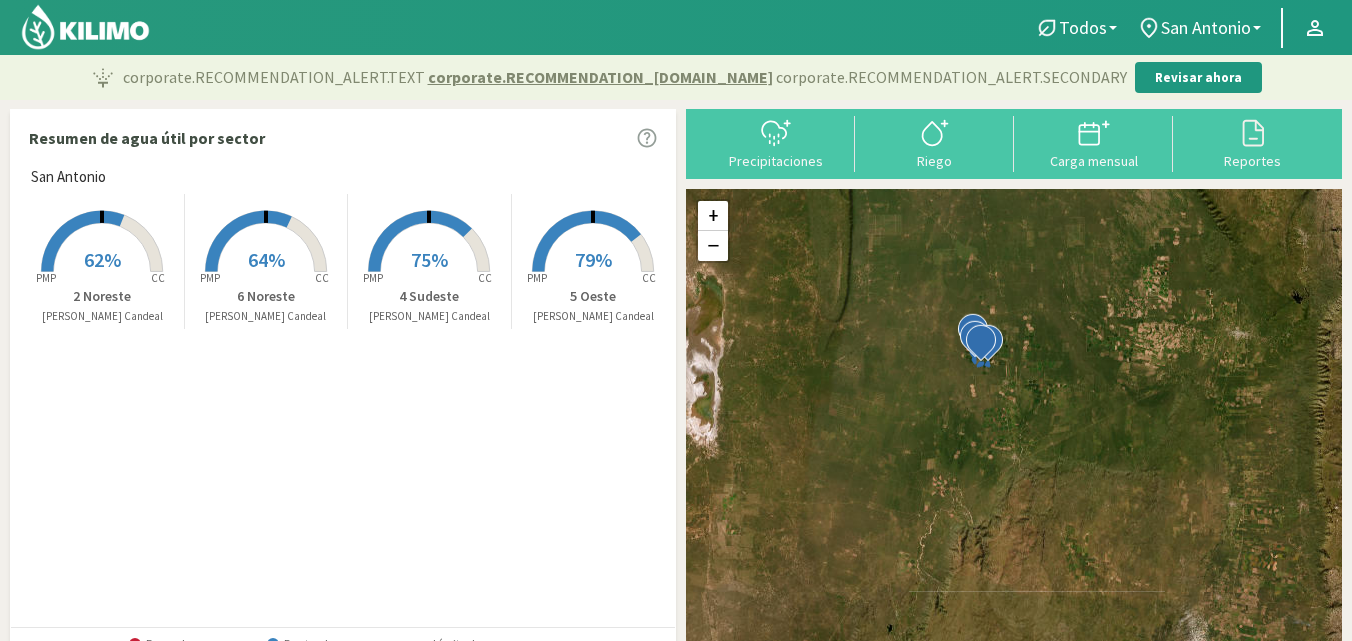 drag, startPoint x: 1054, startPoint y: 333, endPoint x: 1009, endPoint y: 378, distance: 63.63961 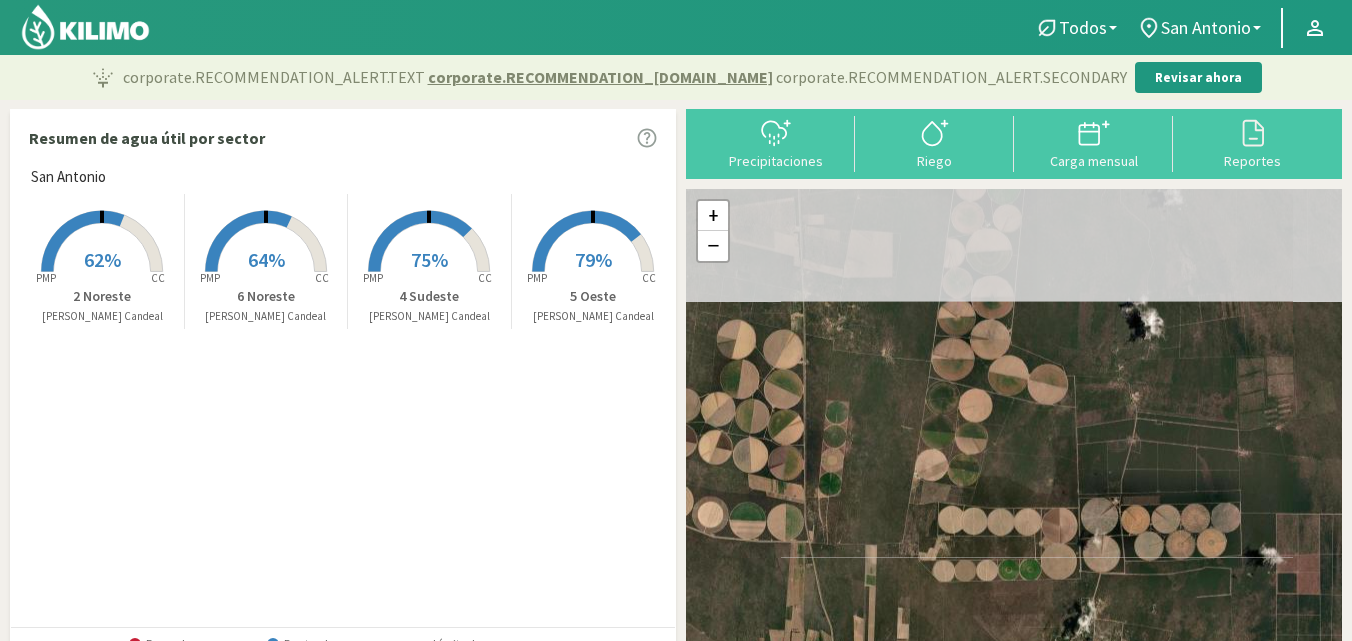 drag, startPoint x: 919, startPoint y: 292, endPoint x: 1003, endPoint y: 468, distance: 195.01794 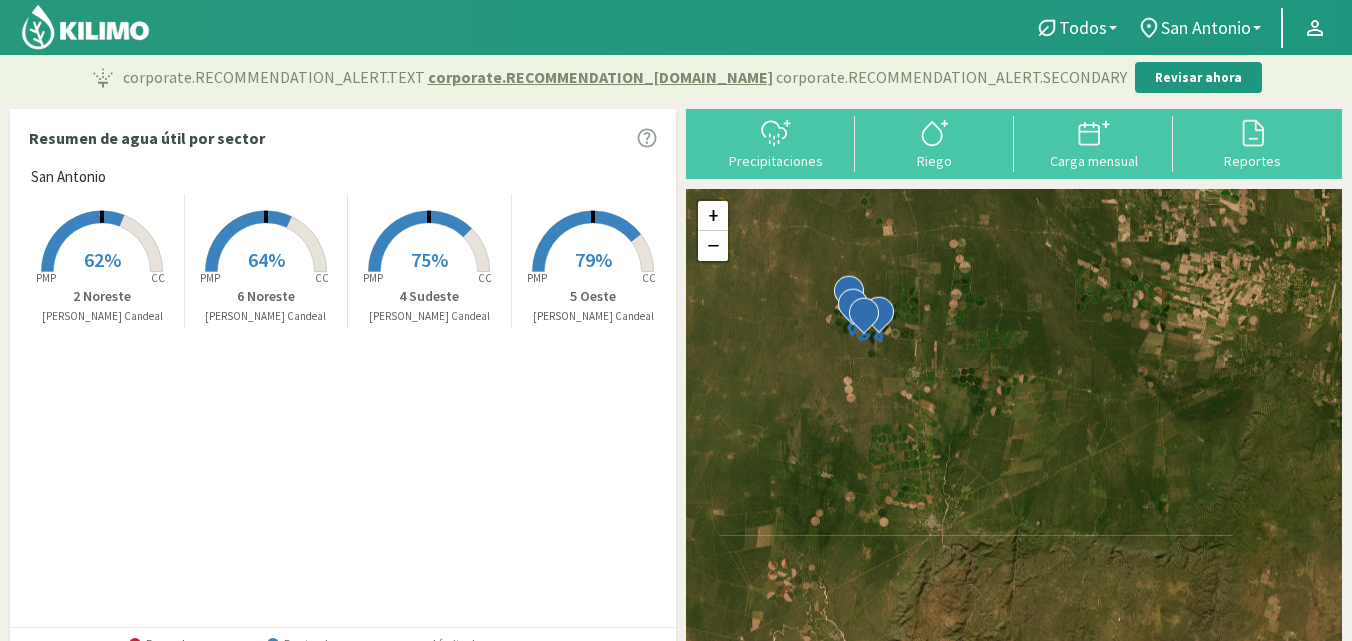drag, startPoint x: 970, startPoint y: 458, endPoint x: 936, endPoint y: 309, distance: 152.82997 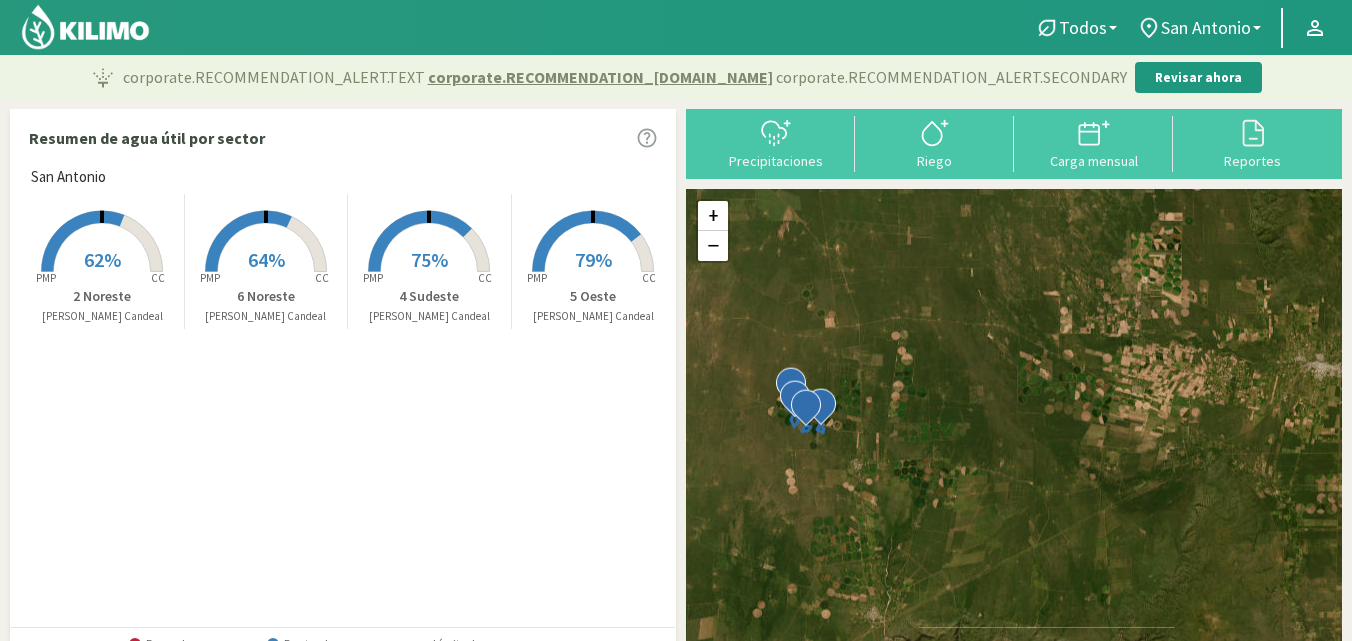 drag, startPoint x: 860, startPoint y: 497, endPoint x: 811, endPoint y: 589, distance: 104.23531 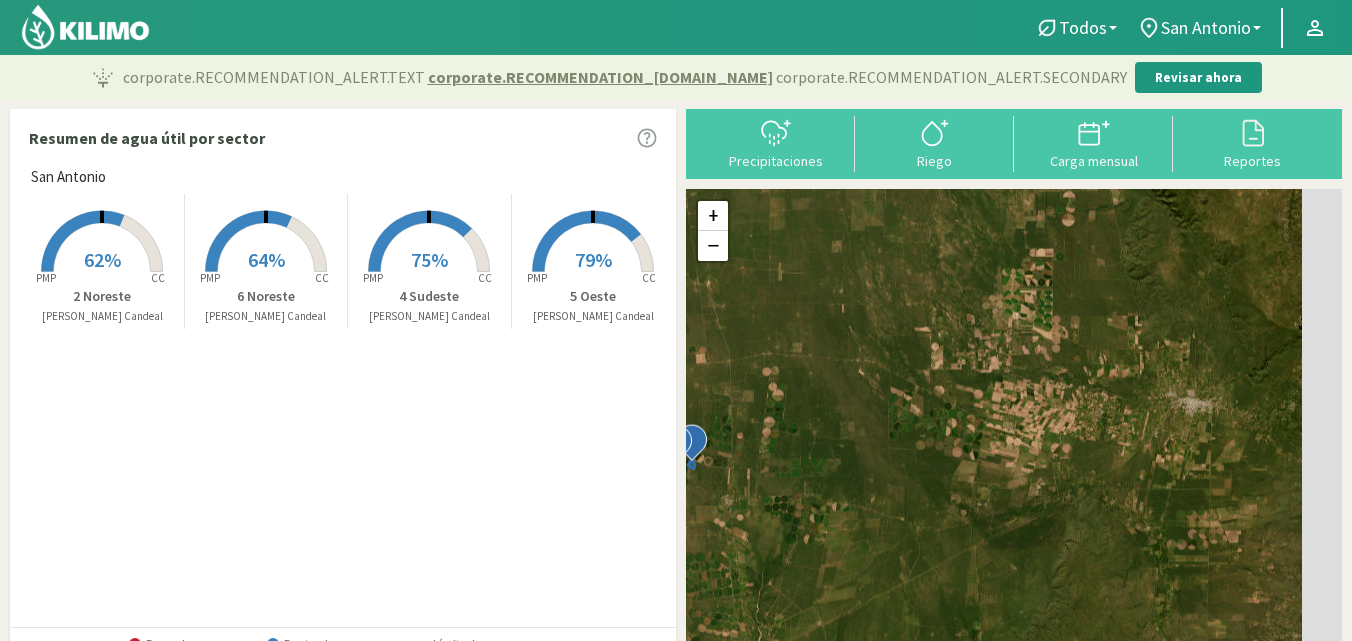 drag, startPoint x: 1178, startPoint y: 453, endPoint x: 1038, endPoint y: 491, distance: 145.0655 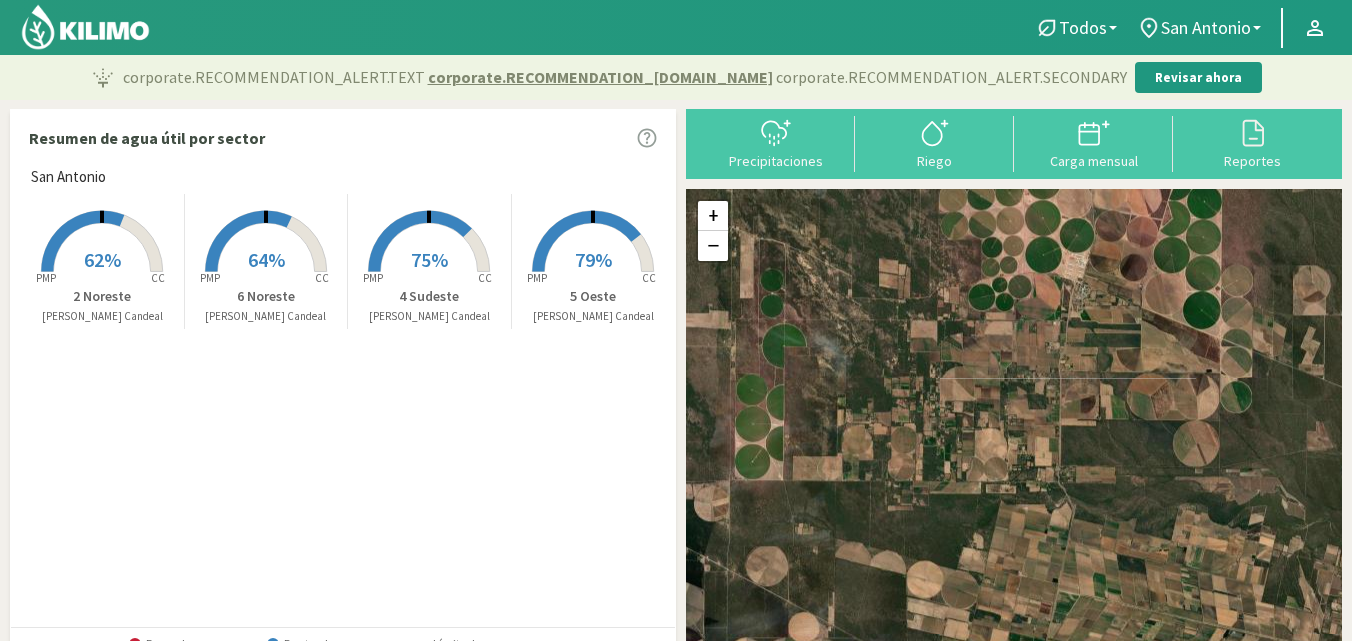 drag, startPoint x: 924, startPoint y: 444, endPoint x: 974, endPoint y: 680, distance: 241.23846 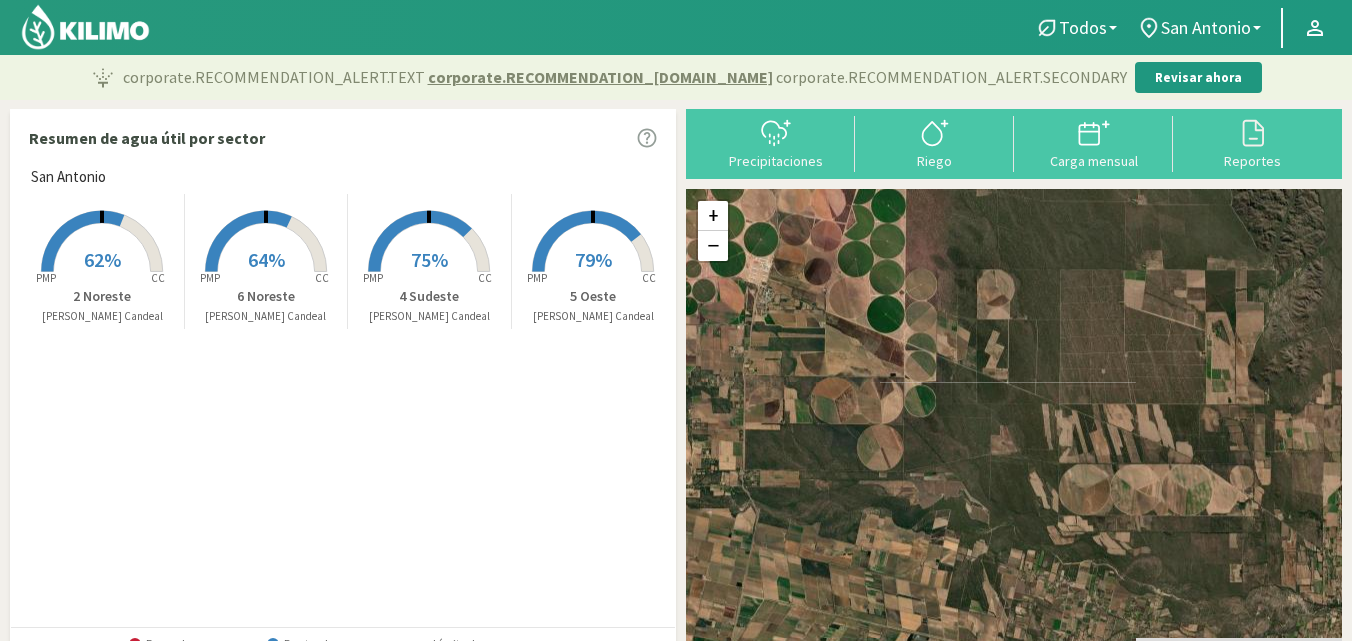 drag, startPoint x: 1003, startPoint y: 399, endPoint x: 855, endPoint y: 409, distance: 148.33745 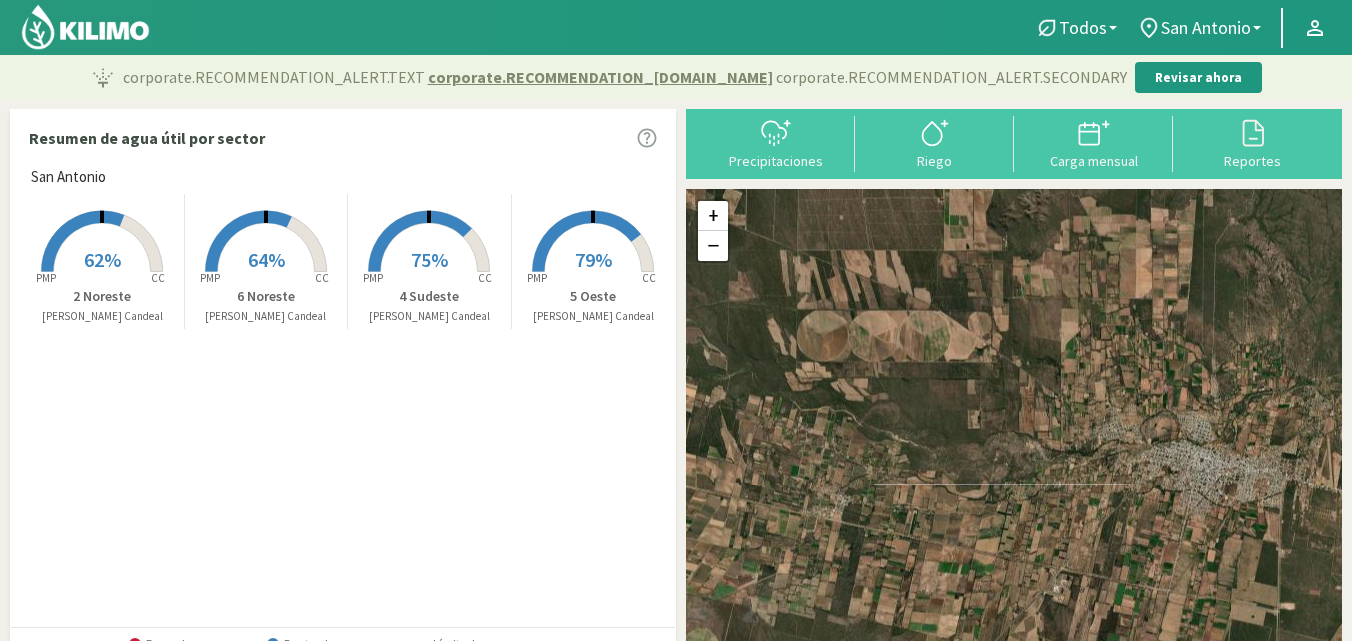 drag, startPoint x: 1161, startPoint y: 440, endPoint x: 892, endPoint y: 288, distance: 308.97412 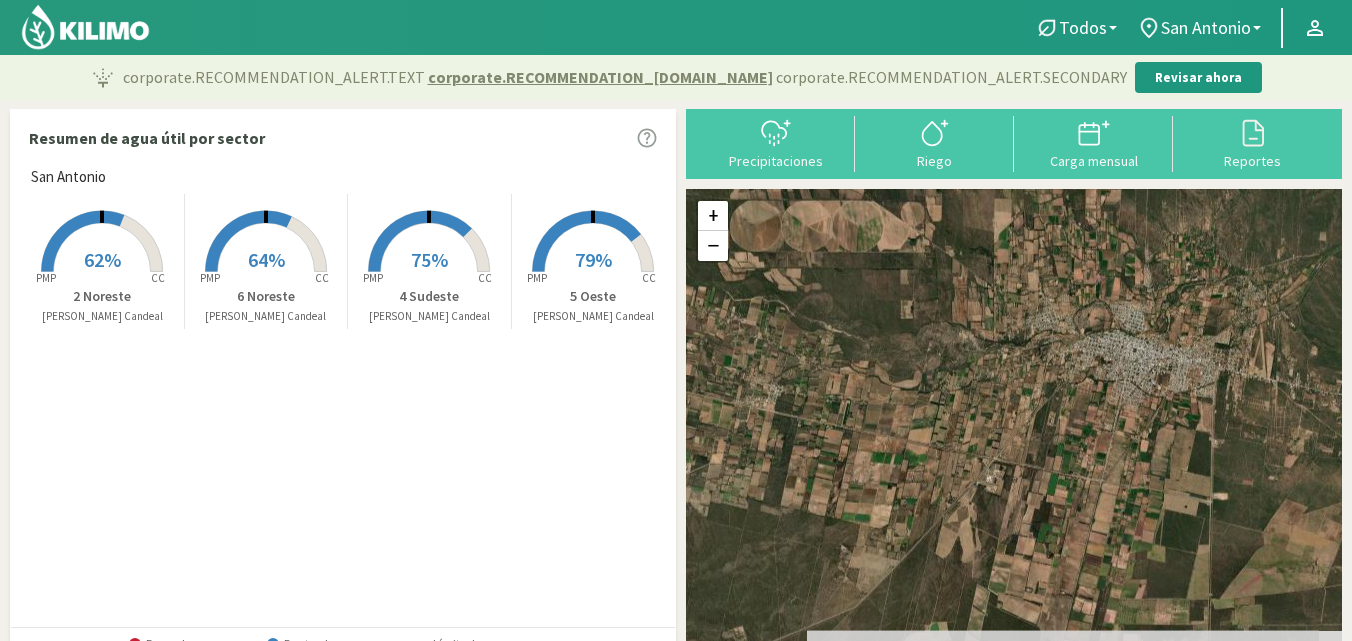 drag, startPoint x: 938, startPoint y: 446, endPoint x: 866, endPoint y: 337, distance: 130.63307 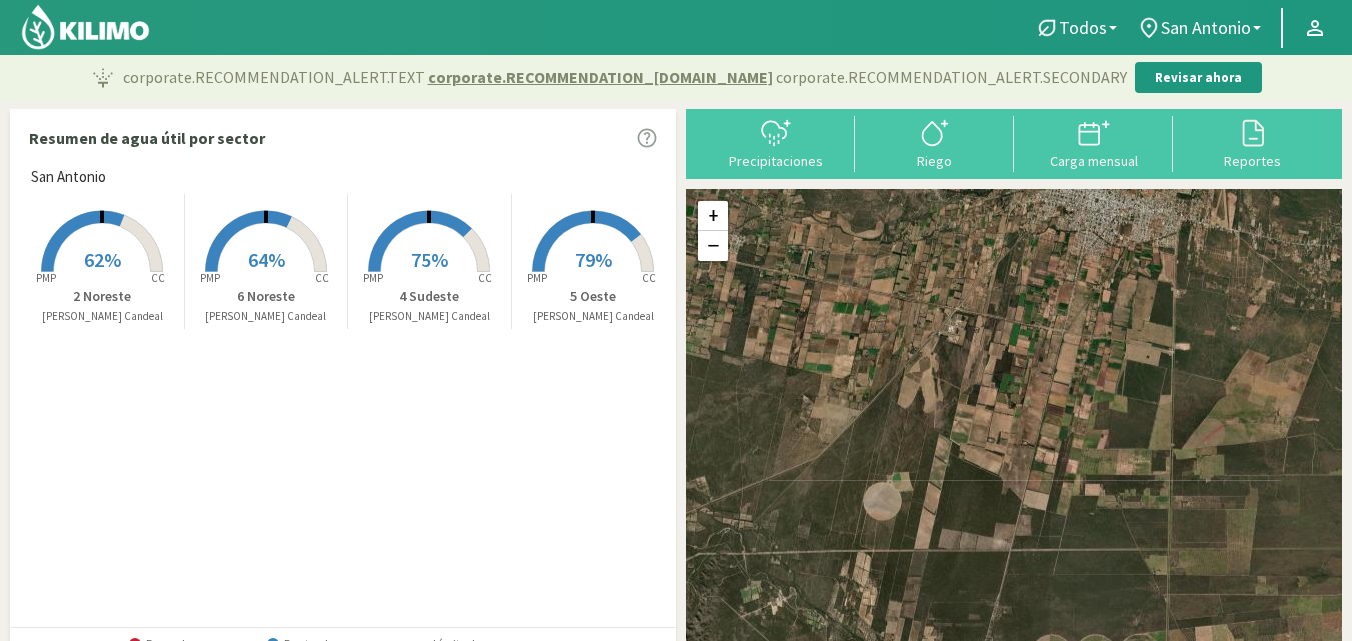 drag, startPoint x: 1058, startPoint y: 378, endPoint x: 1018, endPoint y: 246, distance: 137.92752 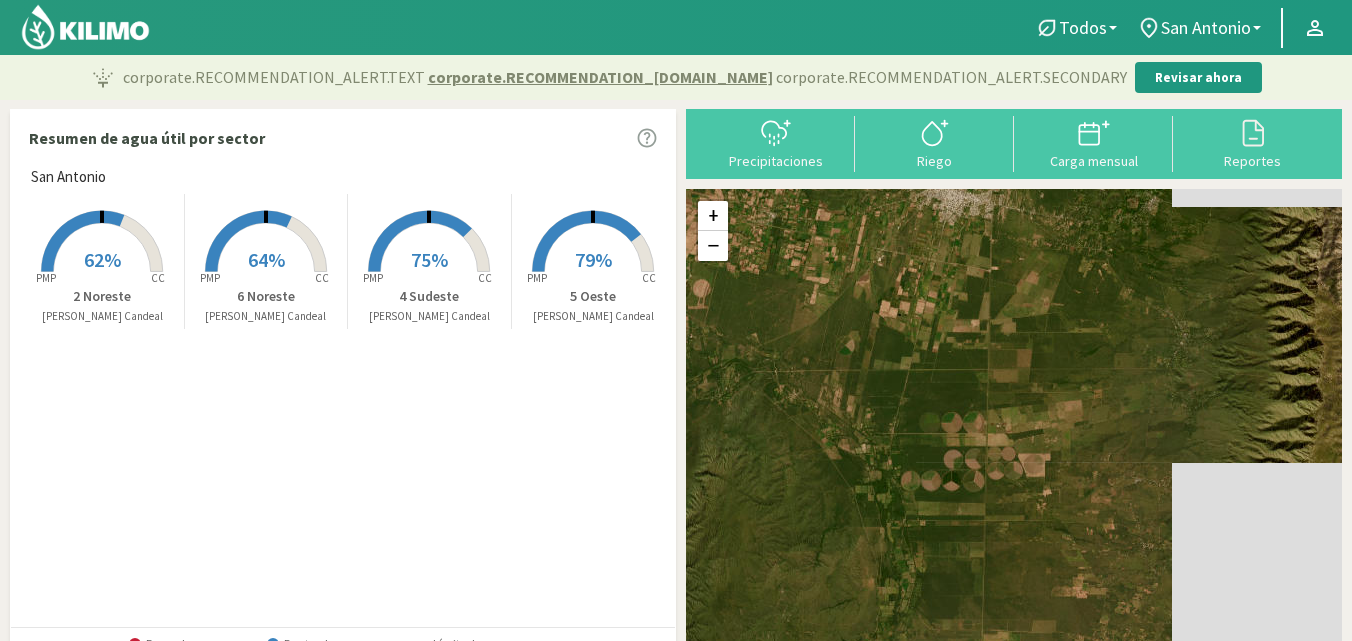 drag, startPoint x: 1164, startPoint y: 539, endPoint x: 1047, endPoint y: 403, distance: 179.40178 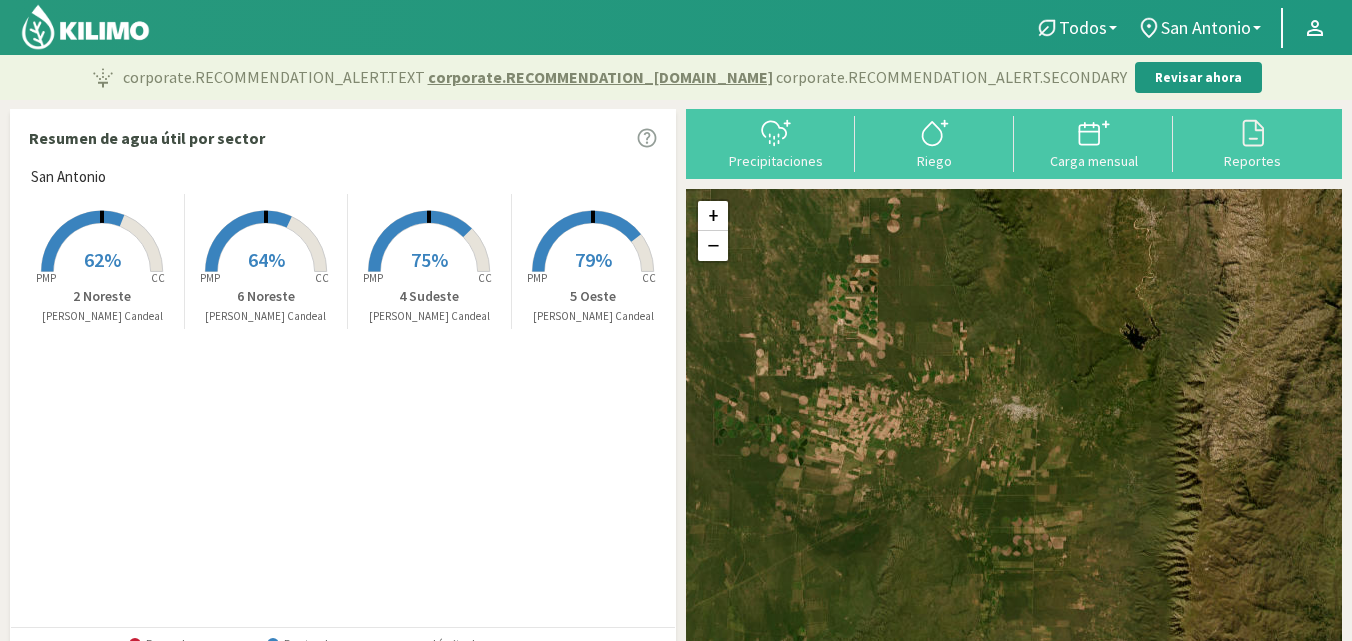 drag, startPoint x: 961, startPoint y: 382, endPoint x: 986, endPoint y: 500, distance: 120.61923 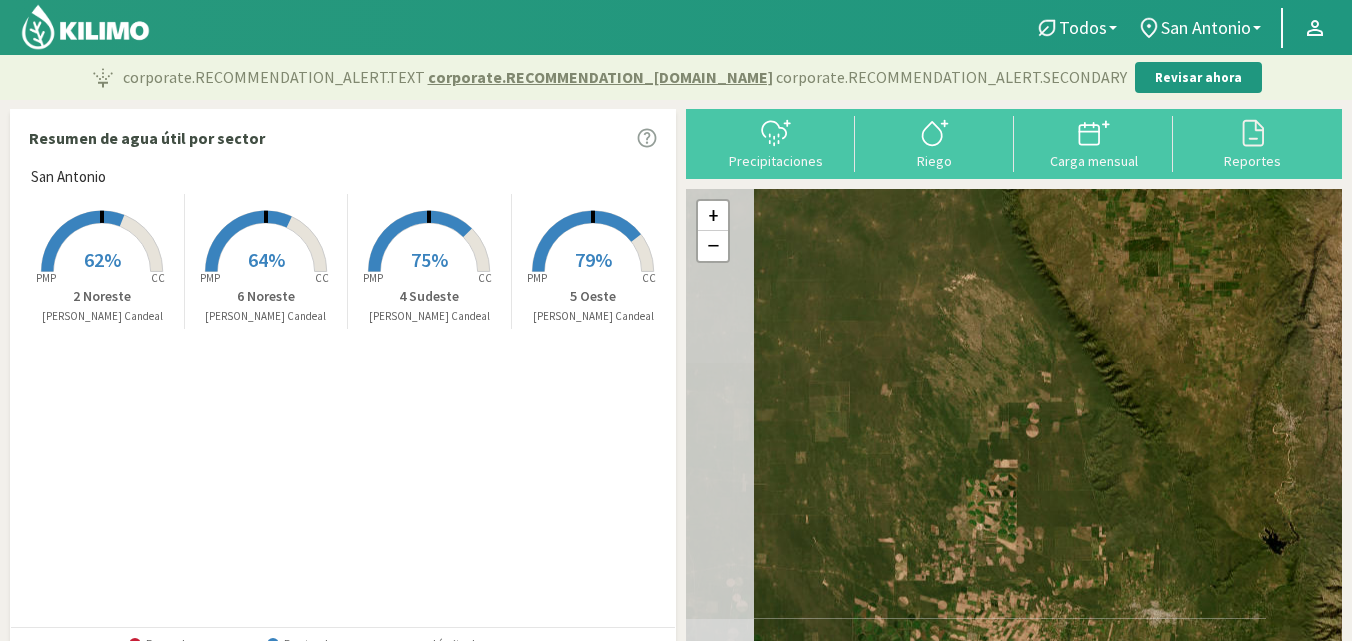drag, startPoint x: 983, startPoint y: 339, endPoint x: 1145, endPoint y: 546, distance: 262.85547 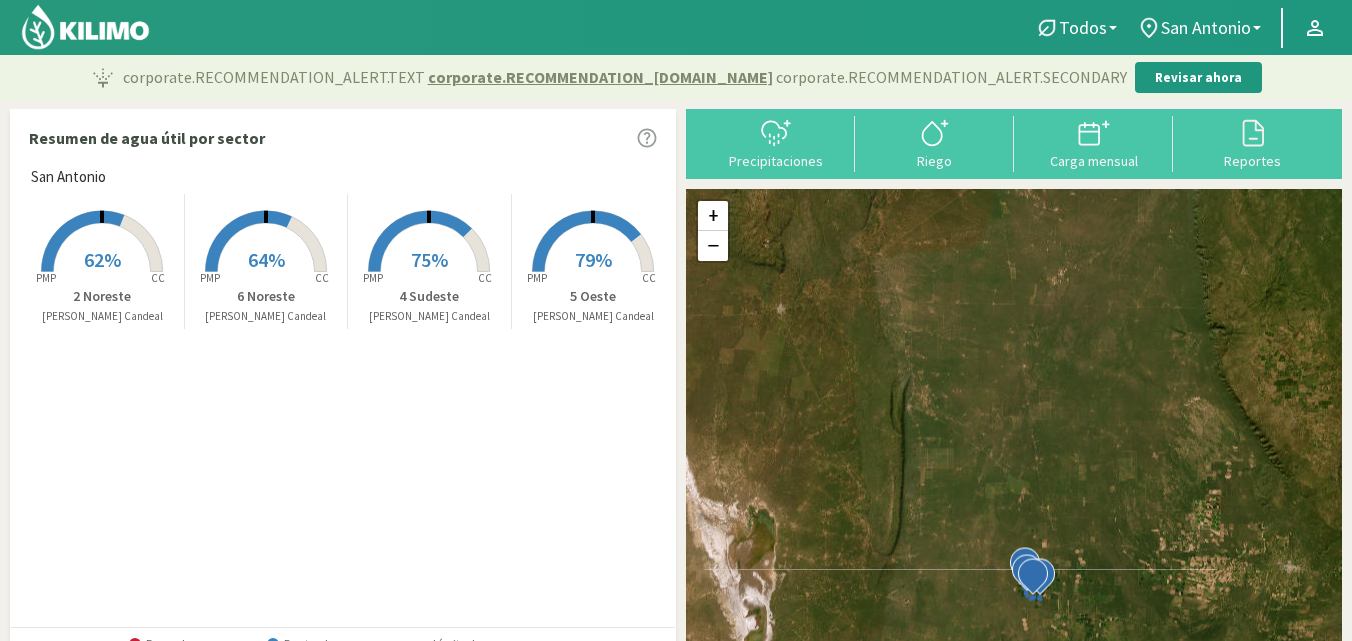 drag, startPoint x: 908, startPoint y: 463, endPoint x: 1129, endPoint y: 517, distance: 227.50165 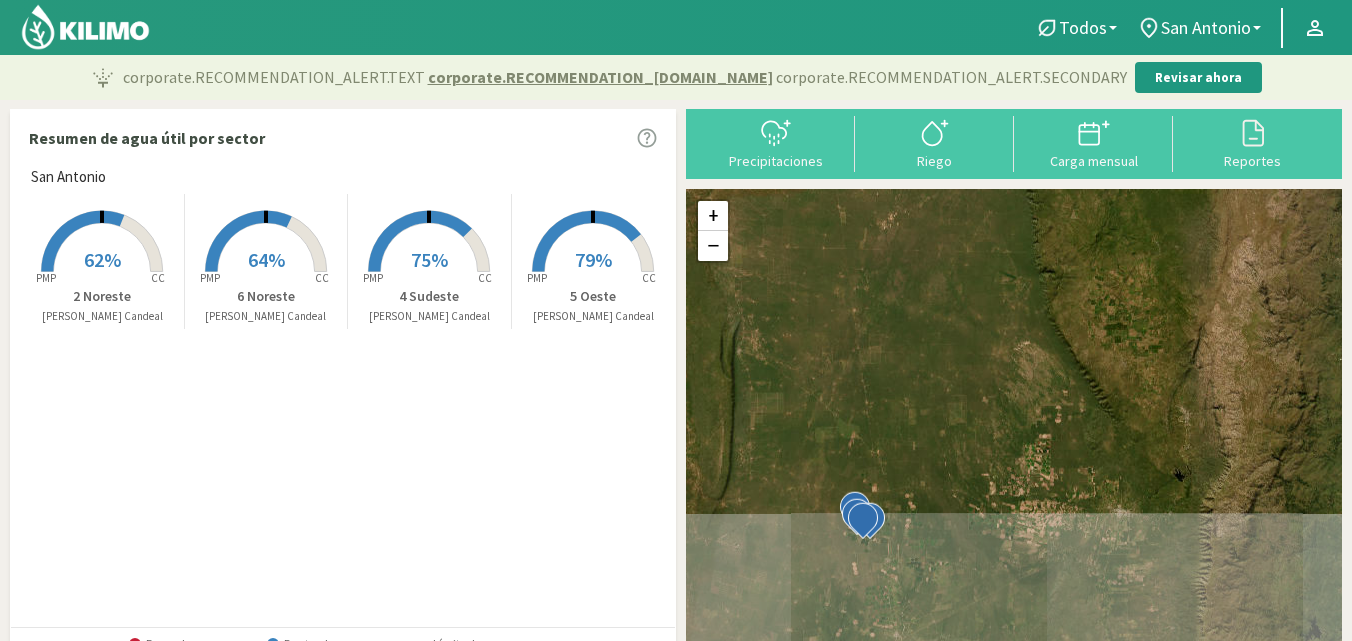 drag, startPoint x: 991, startPoint y: 478, endPoint x: 1016, endPoint y: 278, distance: 201.55644 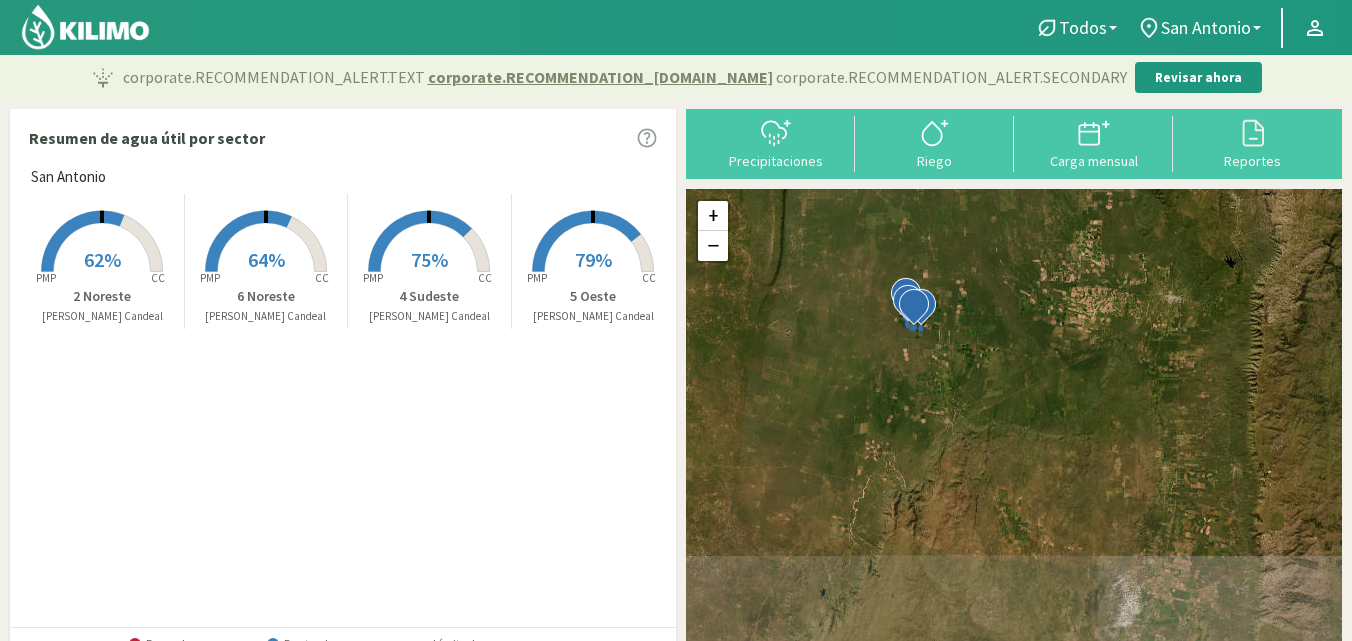 drag, startPoint x: 982, startPoint y: 474, endPoint x: 1030, endPoint y: 262, distance: 217.36604 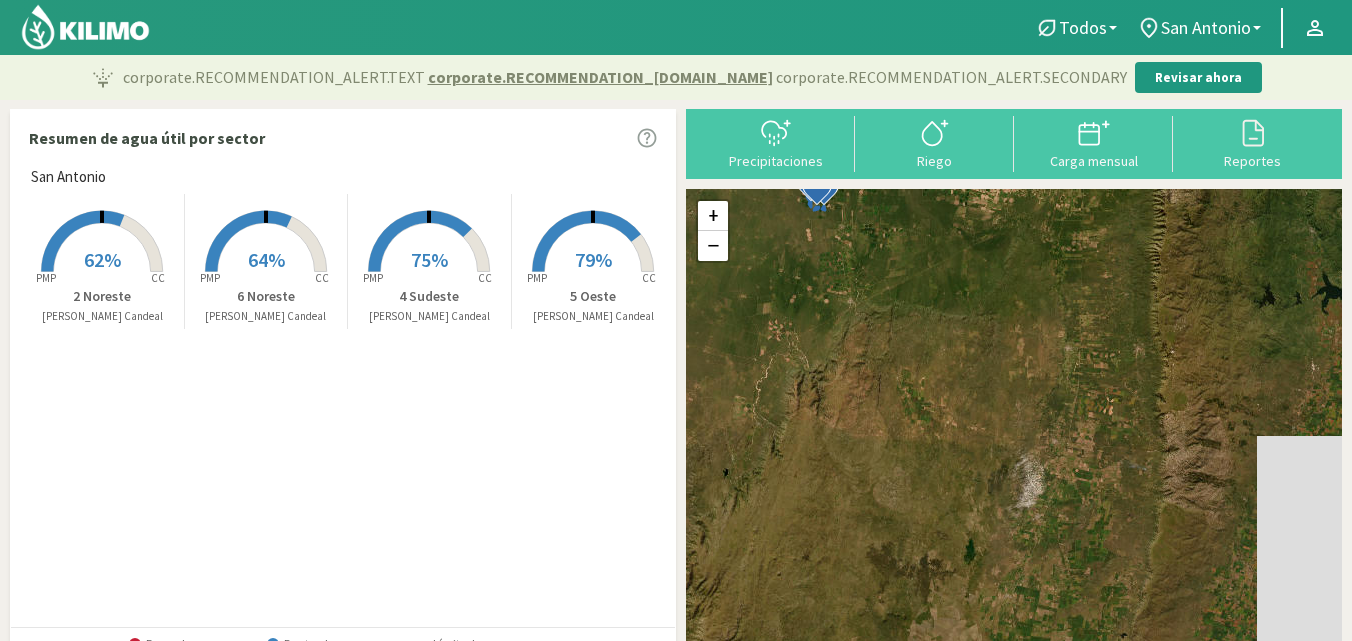drag, startPoint x: 1030, startPoint y: 449, endPoint x: 928, endPoint y: 323, distance: 162.11107 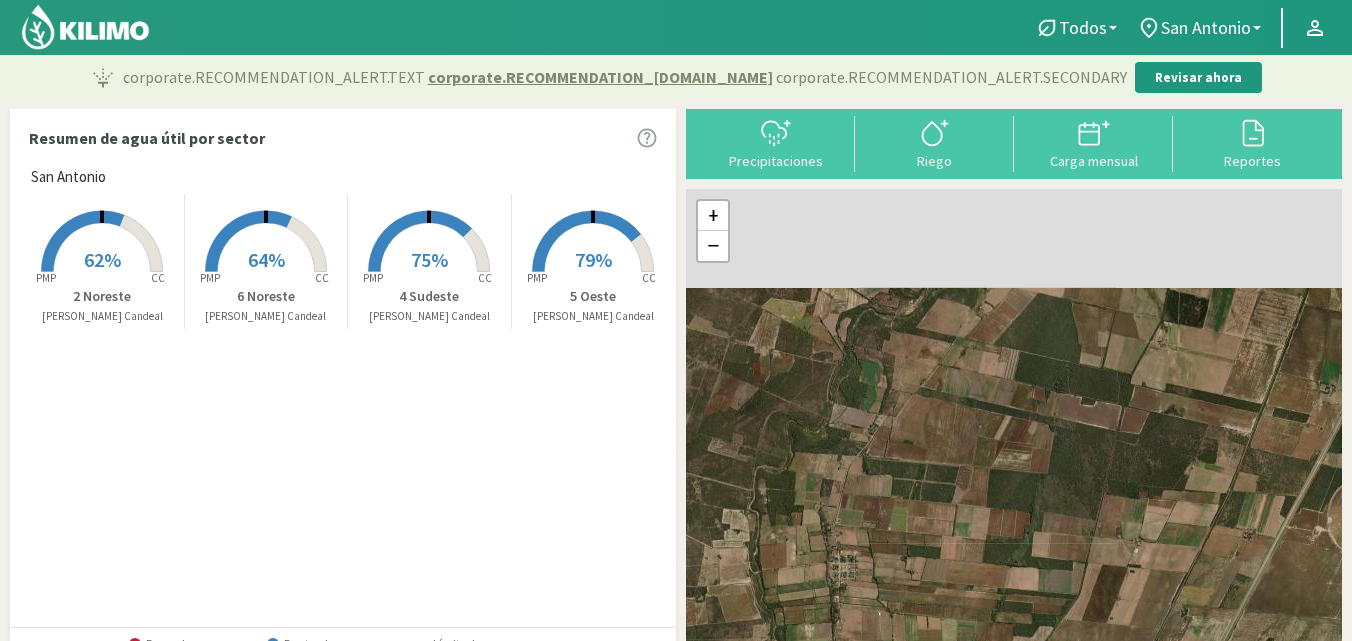 drag, startPoint x: 1116, startPoint y: 374, endPoint x: 841, endPoint y: 601, distance: 356.5866 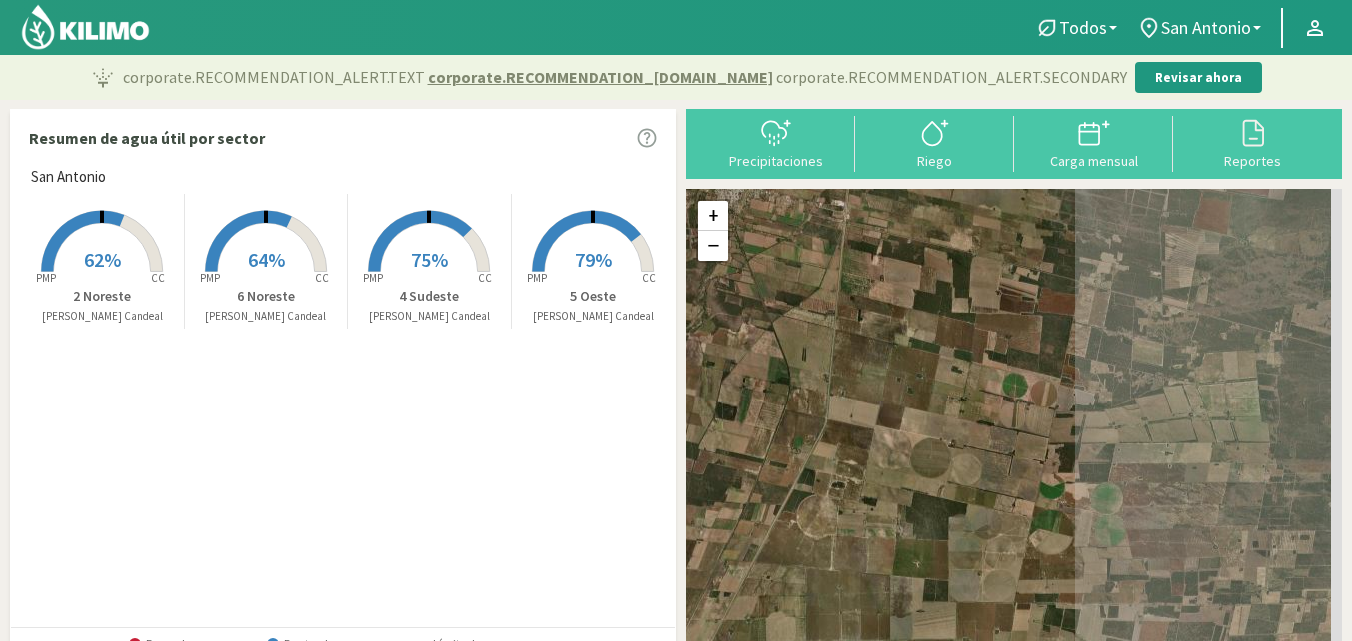 drag, startPoint x: 1008, startPoint y: 440, endPoint x: 733, endPoint y: 462, distance: 275.8786 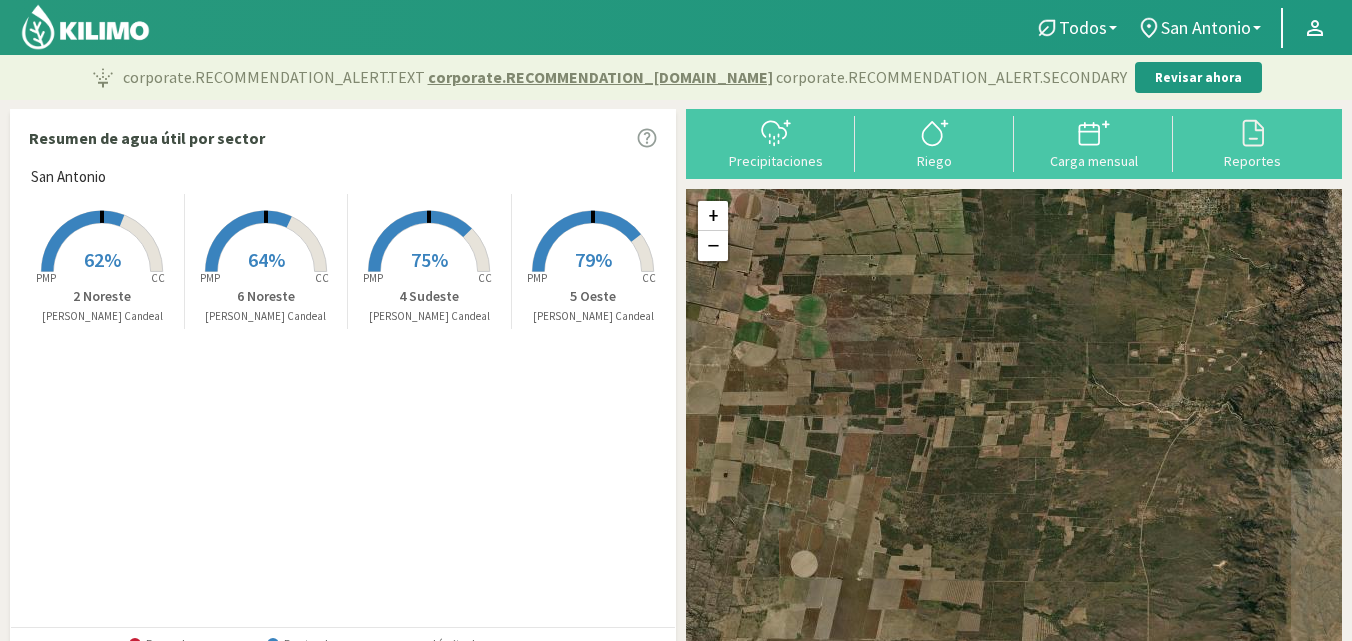 drag, startPoint x: 1054, startPoint y: 458, endPoint x: 756, endPoint y: 268, distance: 353.4176 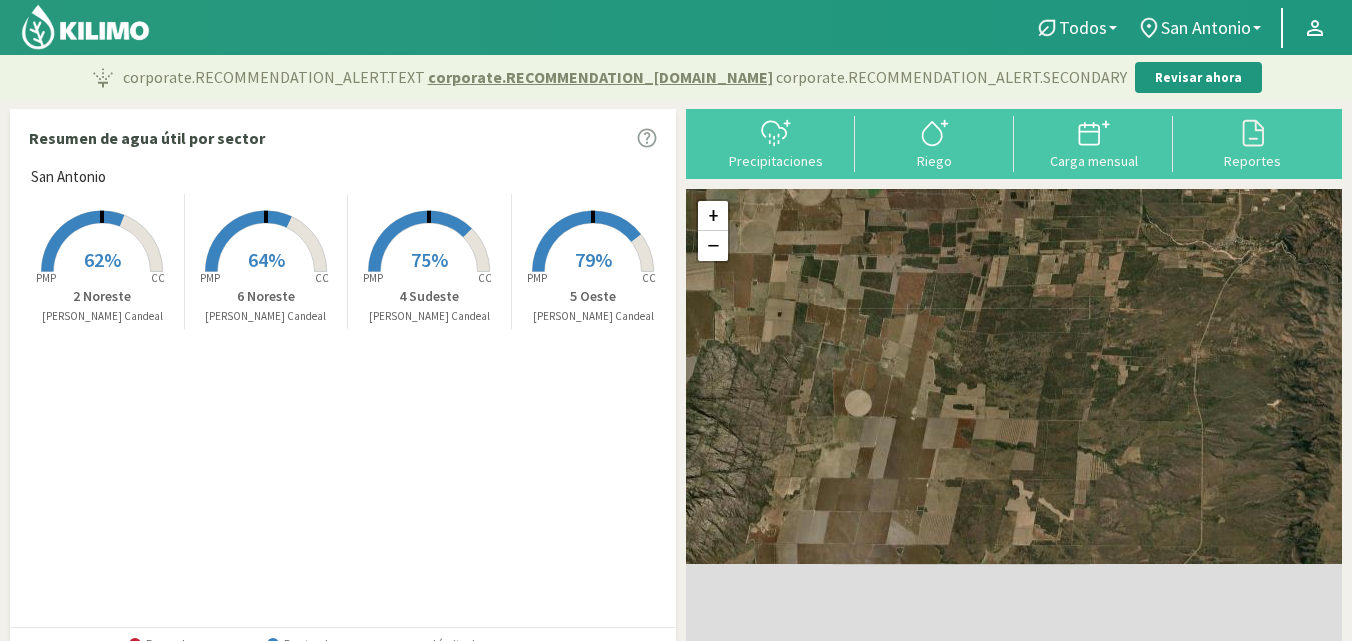 drag, startPoint x: 847, startPoint y: 466, endPoint x: 914, endPoint y: 280, distance: 197.69926 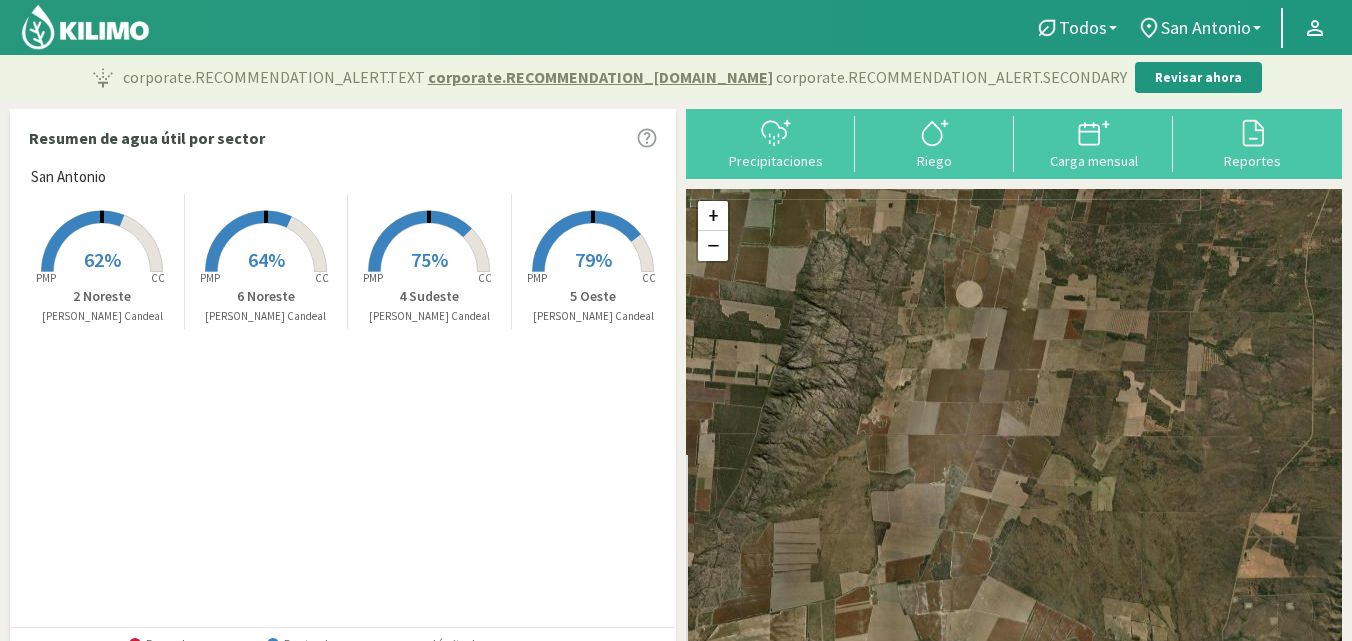 drag, startPoint x: 877, startPoint y: 480, endPoint x: 994, endPoint y: 345, distance: 178.6449 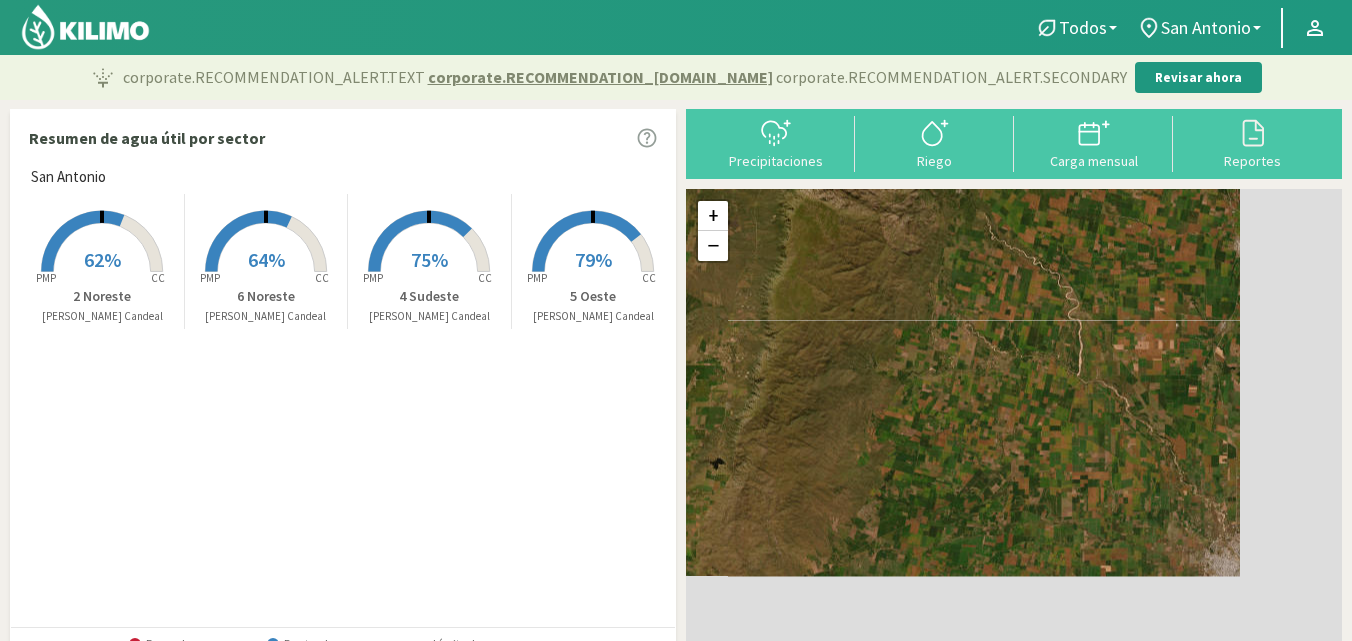 drag, startPoint x: 1273, startPoint y: 568, endPoint x: 983, endPoint y: 348, distance: 364.0055 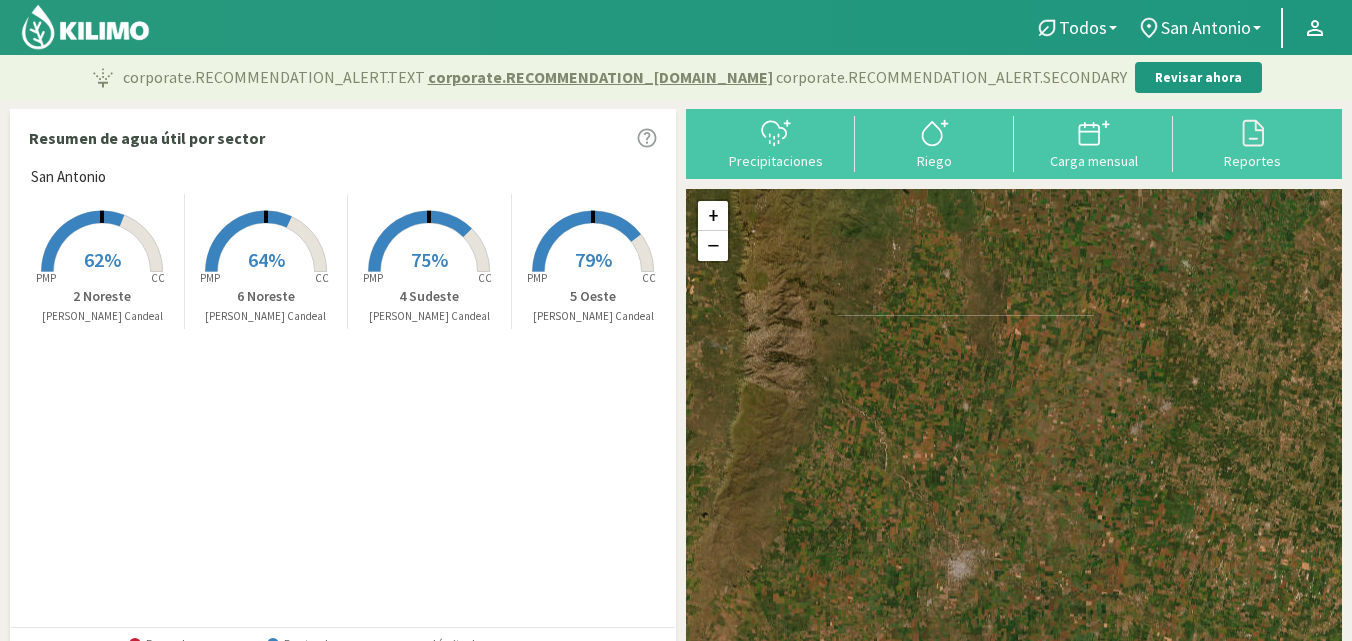 drag, startPoint x: 1149, startPoint y: 456, endPoint x: 995, endPoint y: 558, distance: 184.716 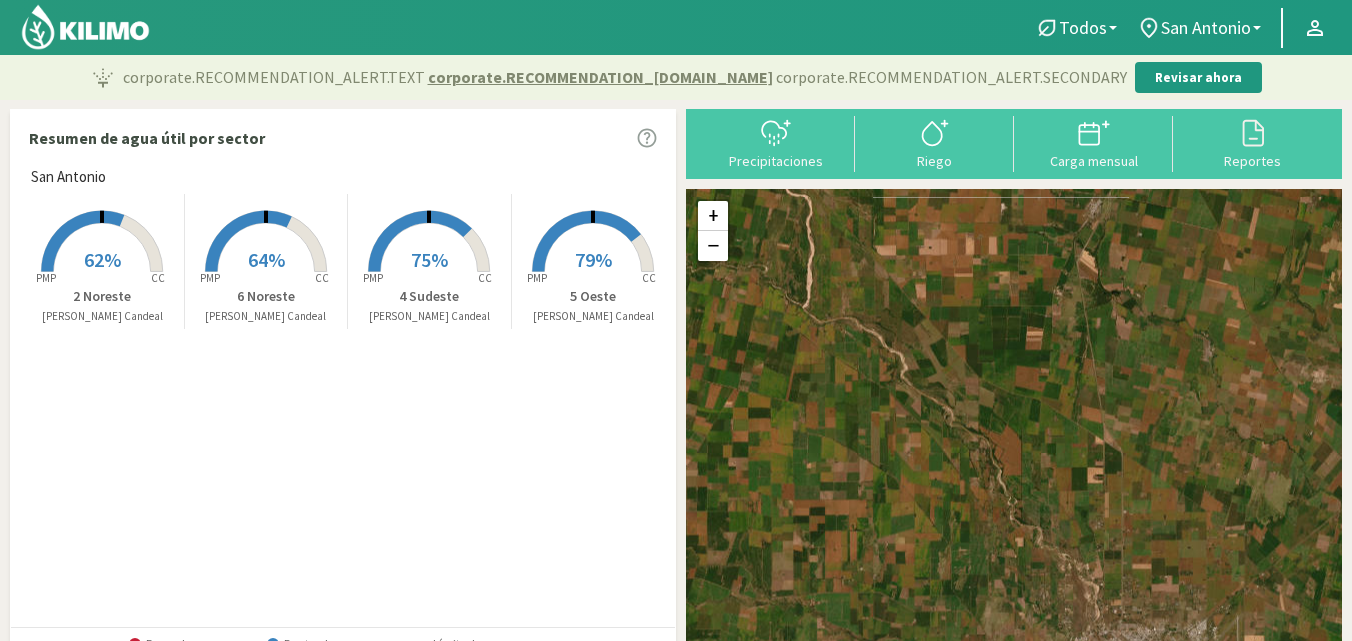 drag, startPoint x: 876, startPoint y: 500, endPoint x: 906, endPoint y: 365, distance: 138.29317 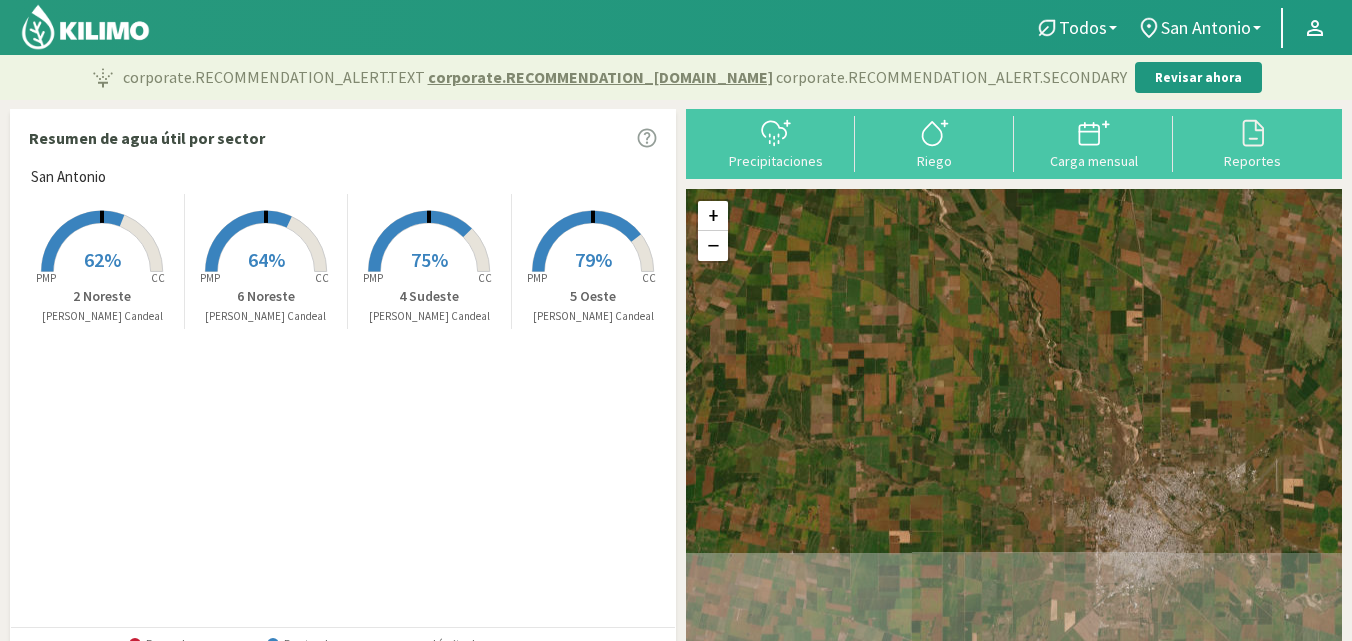 drag, startPoint x: 936, startPoint y: 550, endPoint x: 975, endPoint y: 401, distance: 154.01949 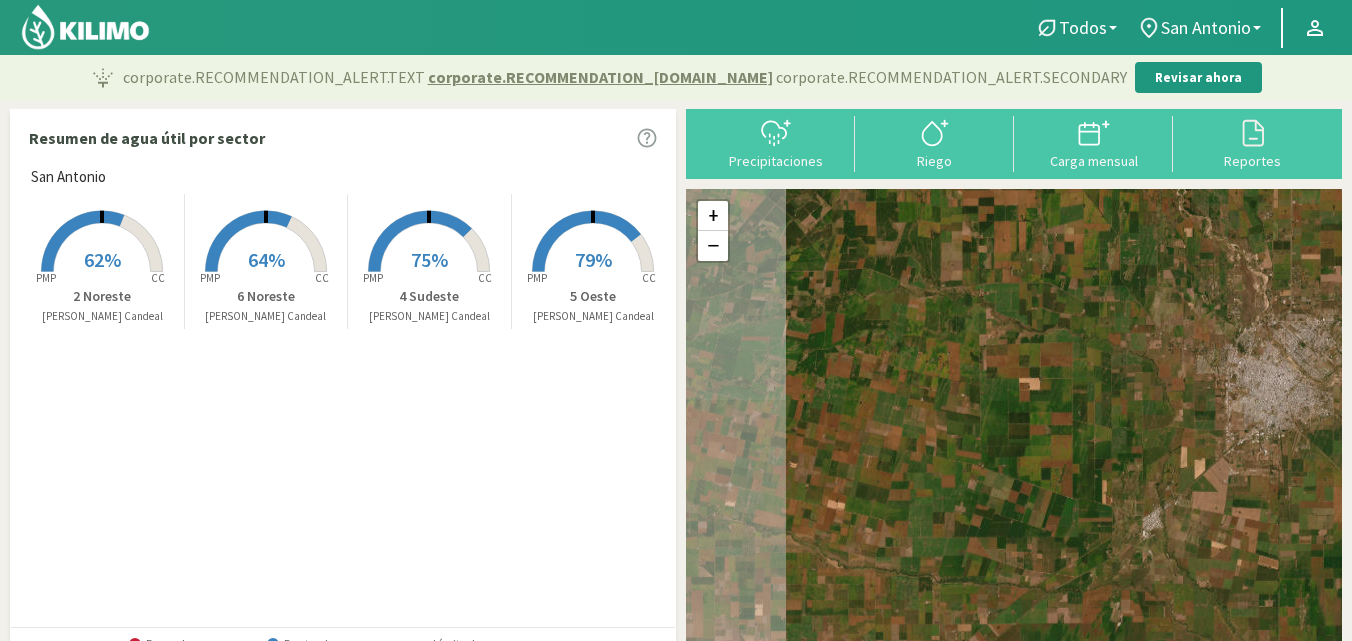 drag, startPoint x: 1081, startPoint y: 540, endPoint x: 1211, endPoint y: 375, distance: 210.05951 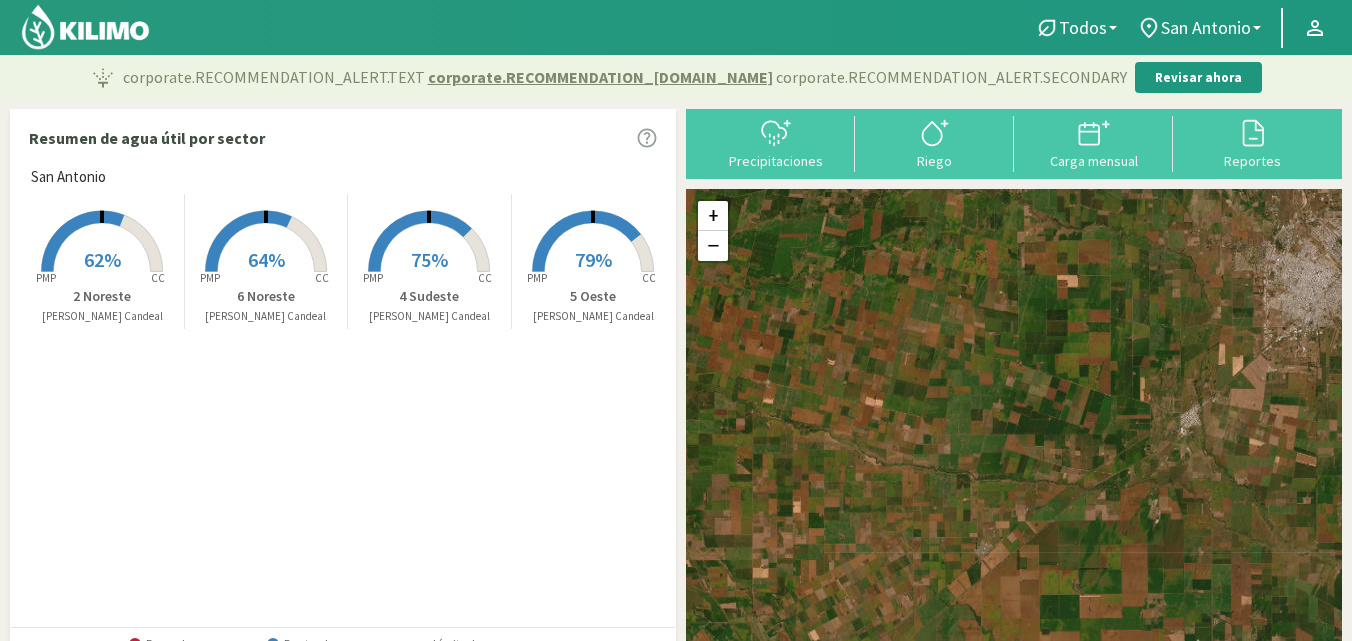 drag, startPoint x: 1120, startPoint y: 471, endPoint x: 1159, endPoint y: 361, distance: 116.70904 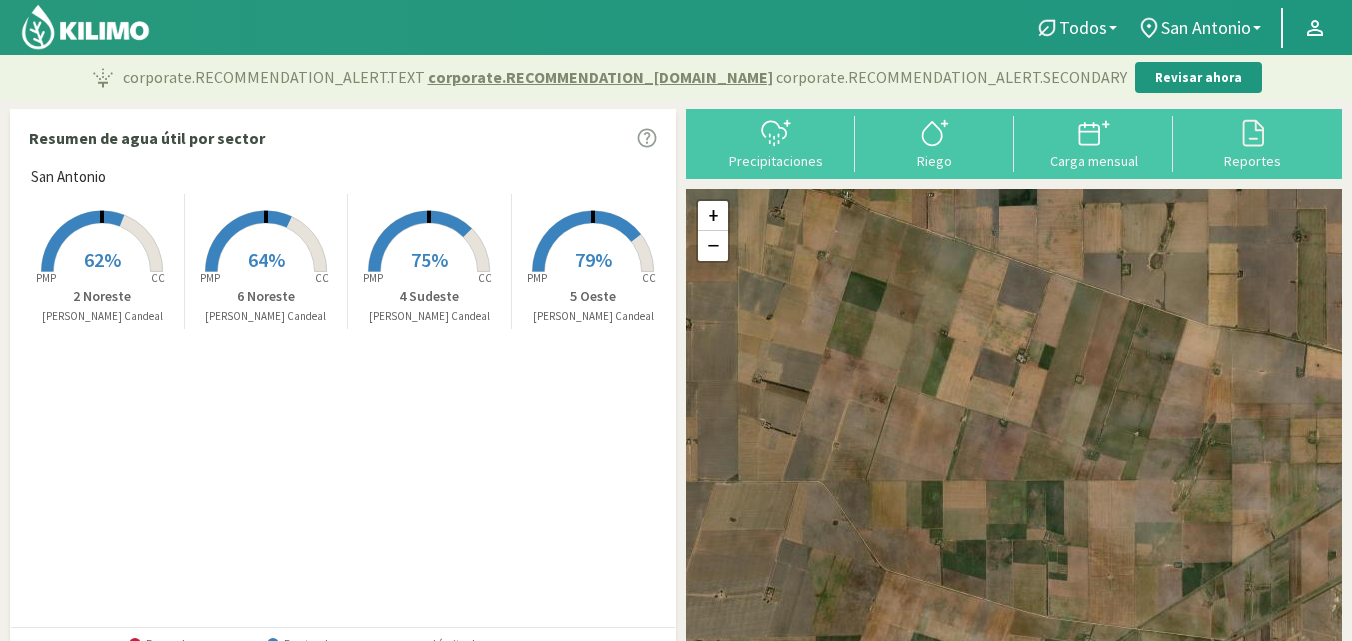 drag, startPoint x: 1144, startPoint y: 536, endPoint x: 1212, endPoint y: 606, distance: 97.59098 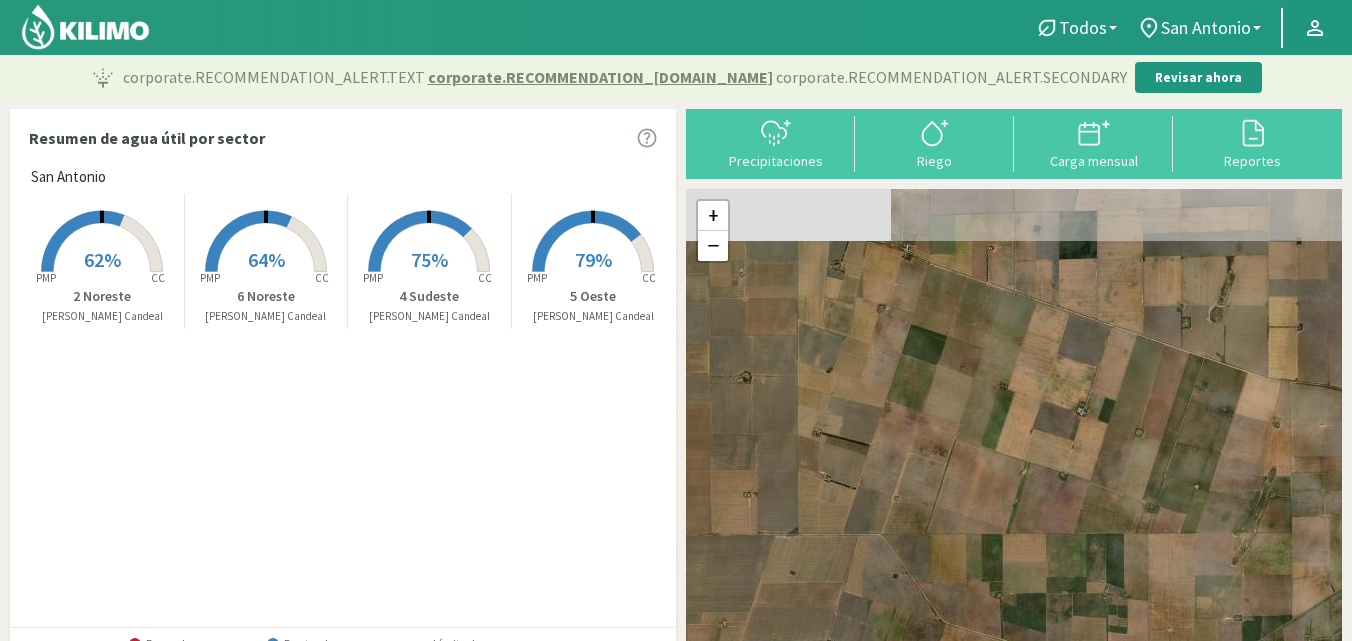 drag, startPoint x: 1051, startPoint y: 353, endPoint x: 1206, endPoint y: 523, distance: 230.05434 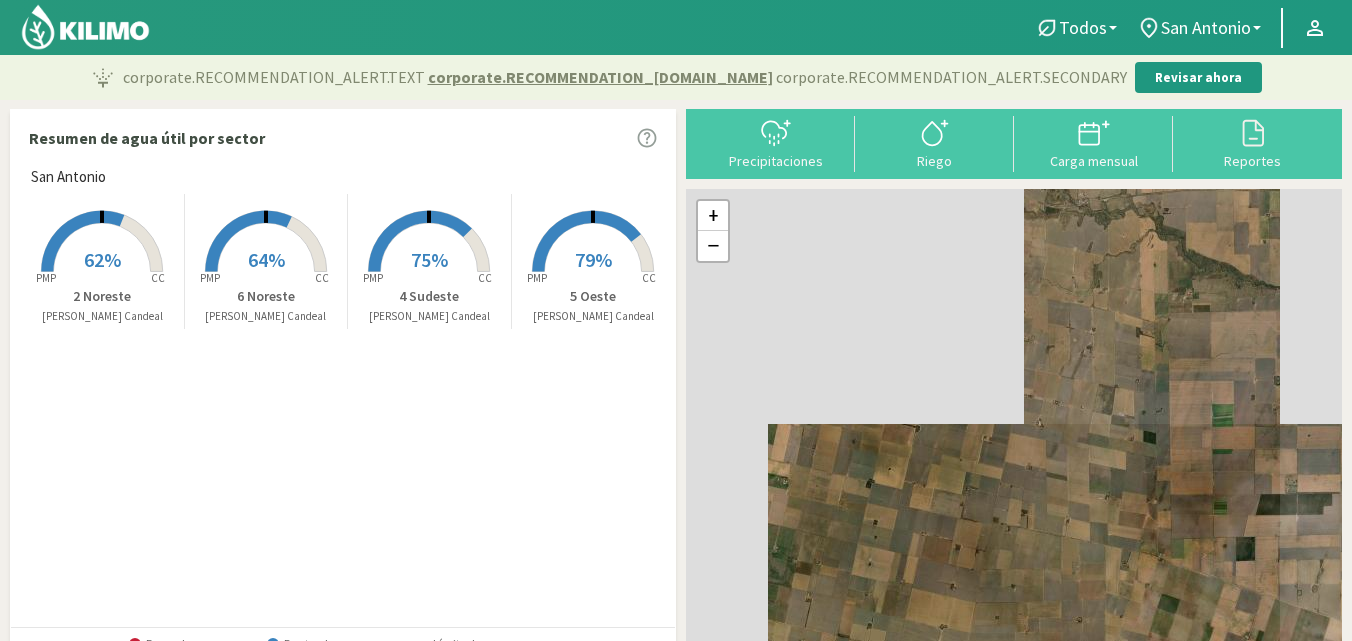 drag, startPoint x: 962, startPoint y: 381, endPoint x: 1086, endPoint y: 589, distance: 242.15697 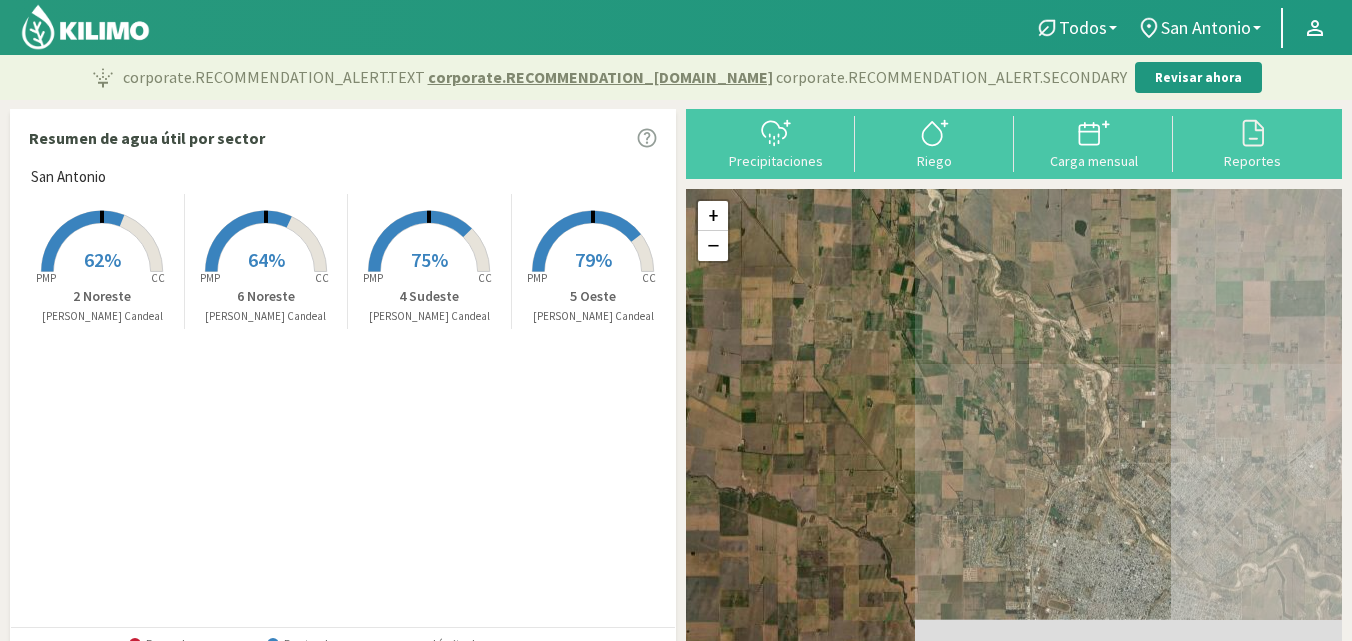 drag, startPoint x: 1147, startPoint y: 447, endPoint x: 487, endPoint y: 513, distance: 663.2918 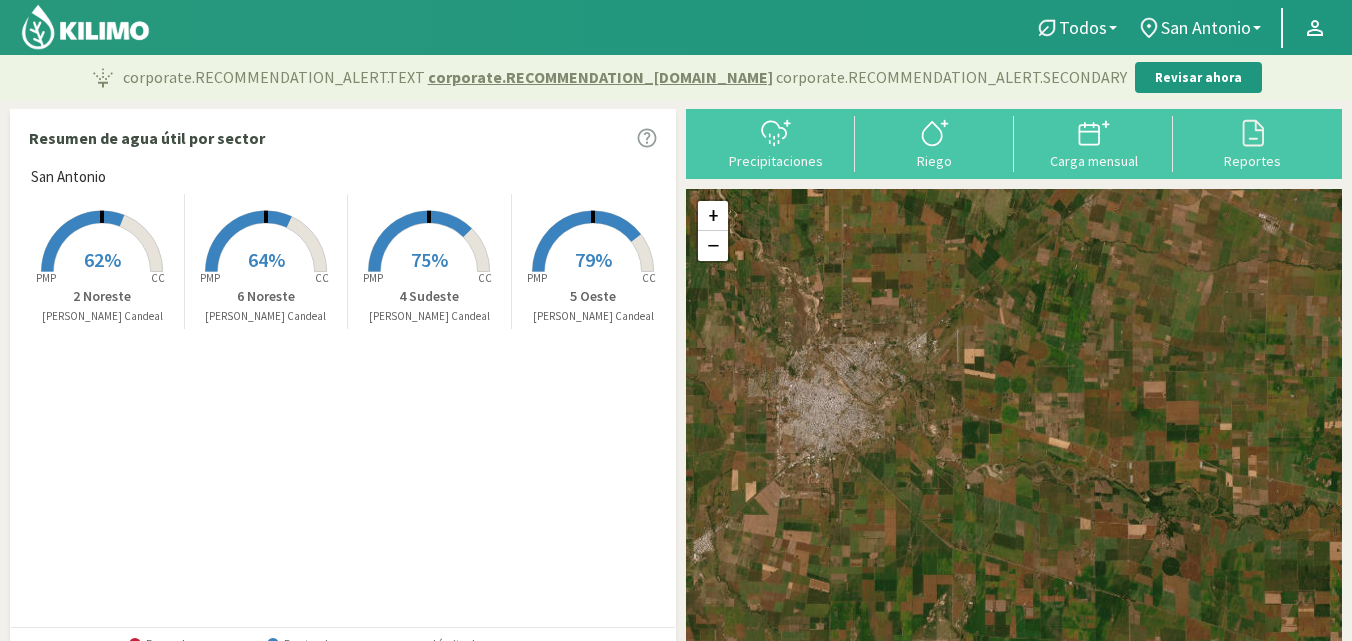 drag, startPoint x: 1211, startPoint y: 516, endPoint x: 964, endPoint y: 387, distance: 278.6575 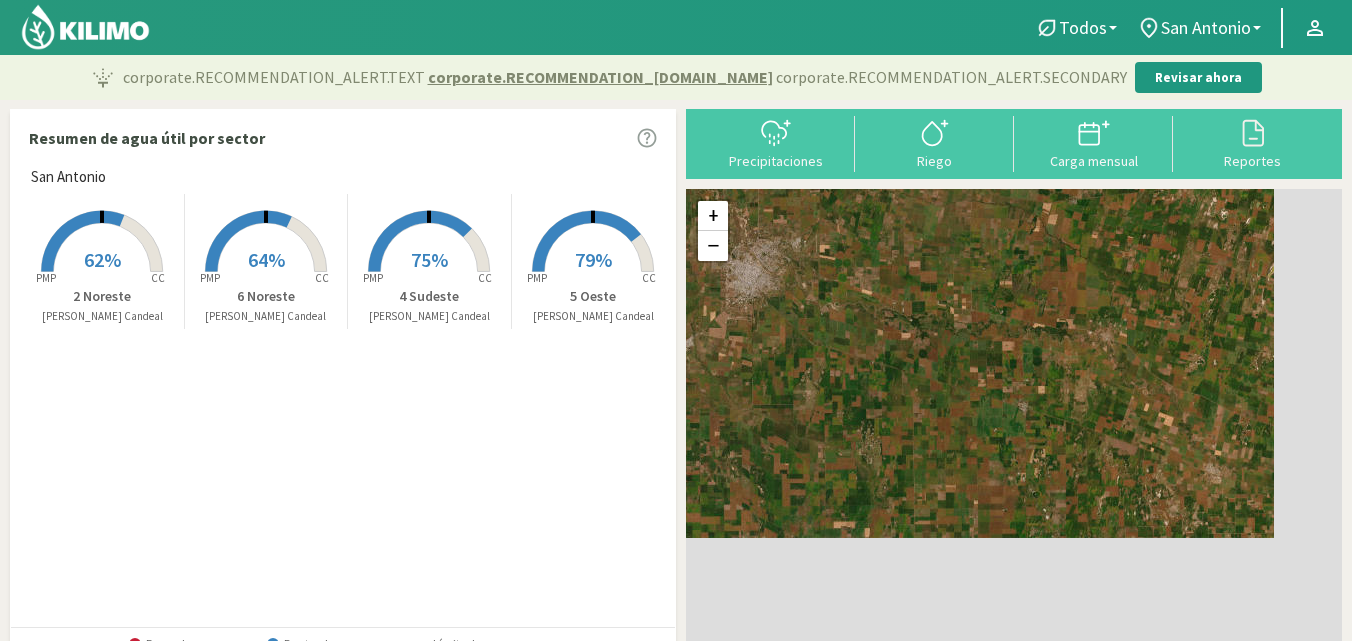 drag, startPoint x: 1093, startPoint y: 498, endPoint x: 930, endPoint y: 348, distance: 221.51524 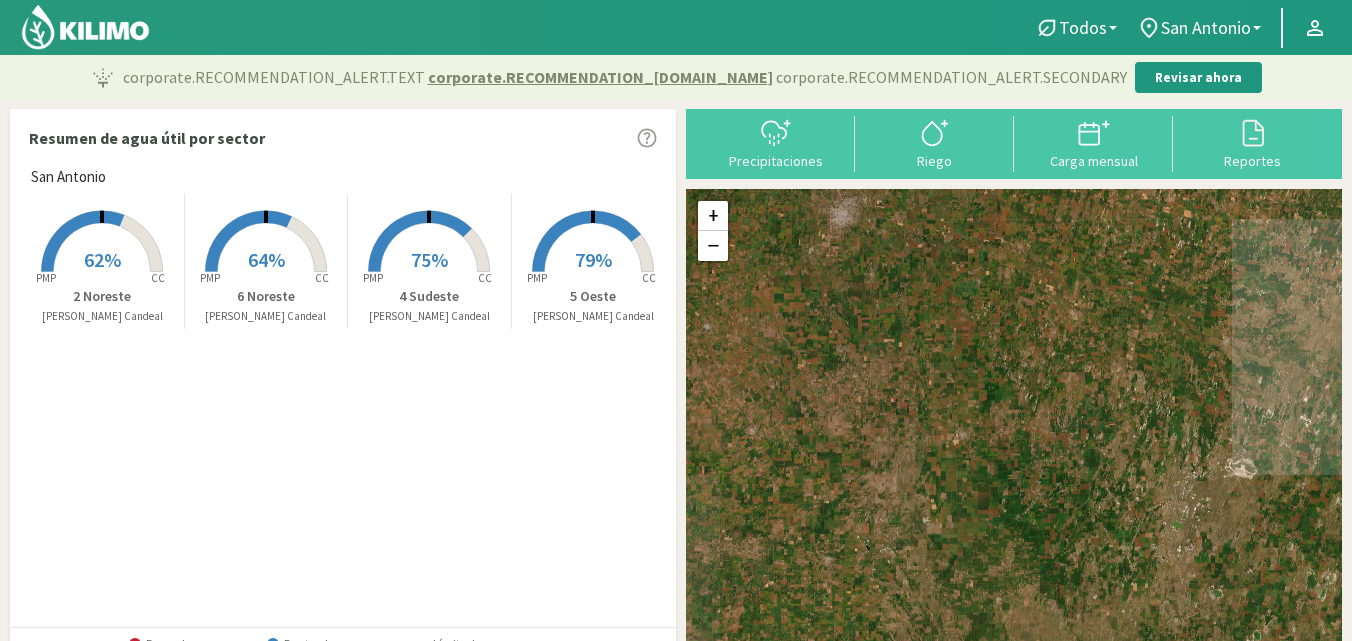 drag, startPoint x: 942, startPoint y: 498, endPoint x: 947, endPoint y: 363, distance: 135.09256 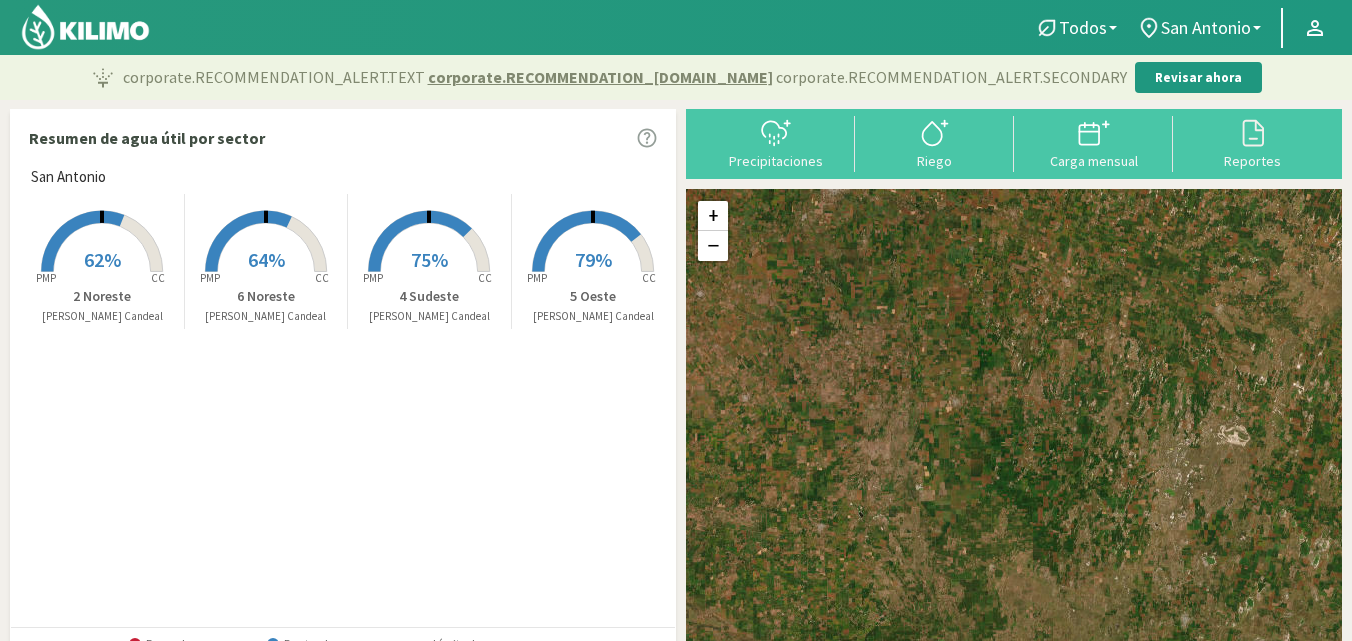 drag 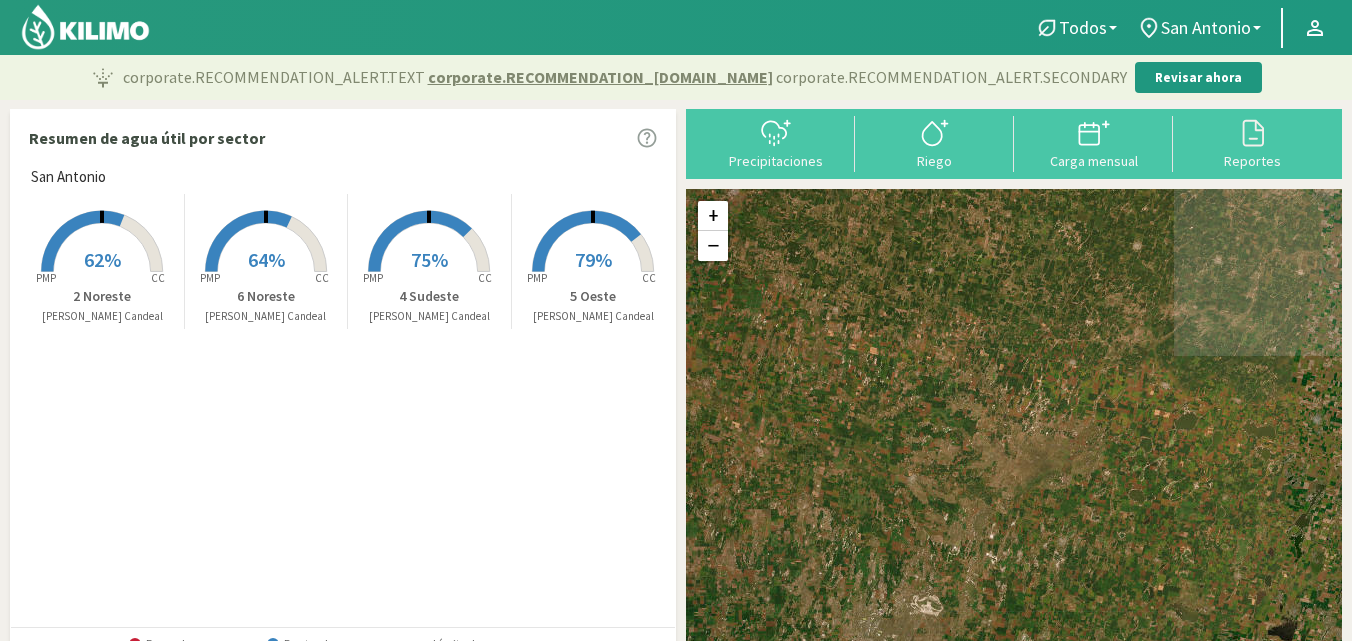 click on "+ − Leaflet  | ©  Esri" 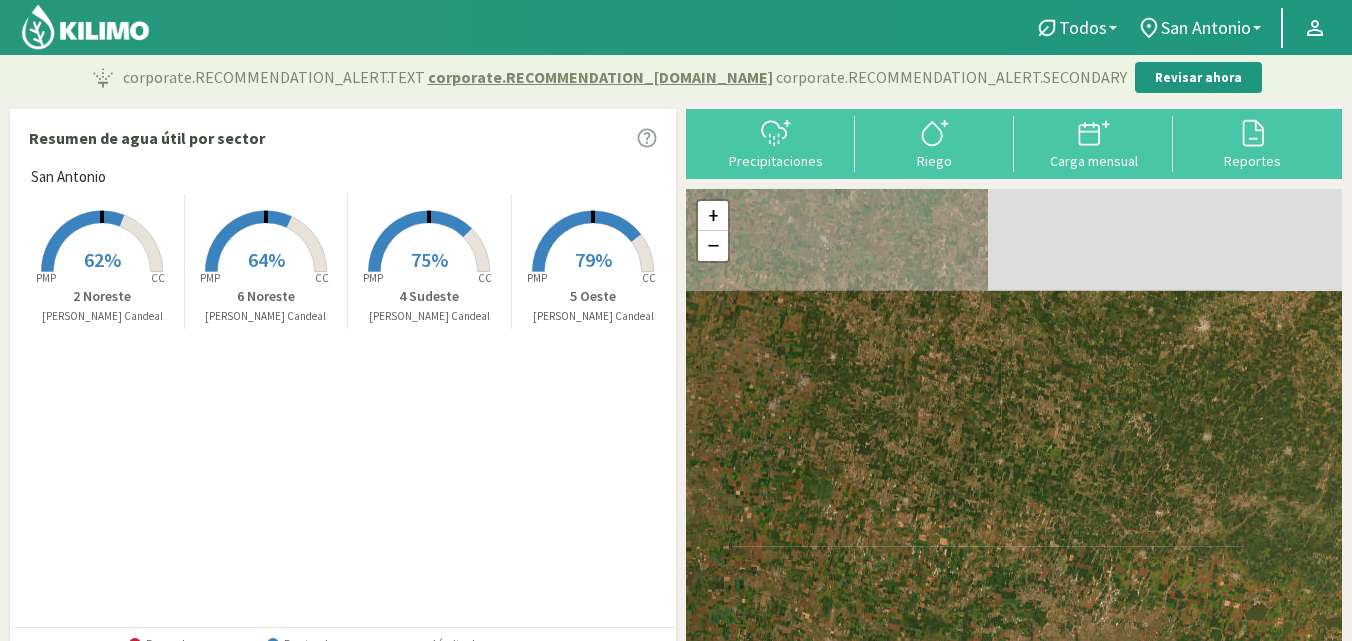 click on "+ − Leaflet  | ©  Esri" 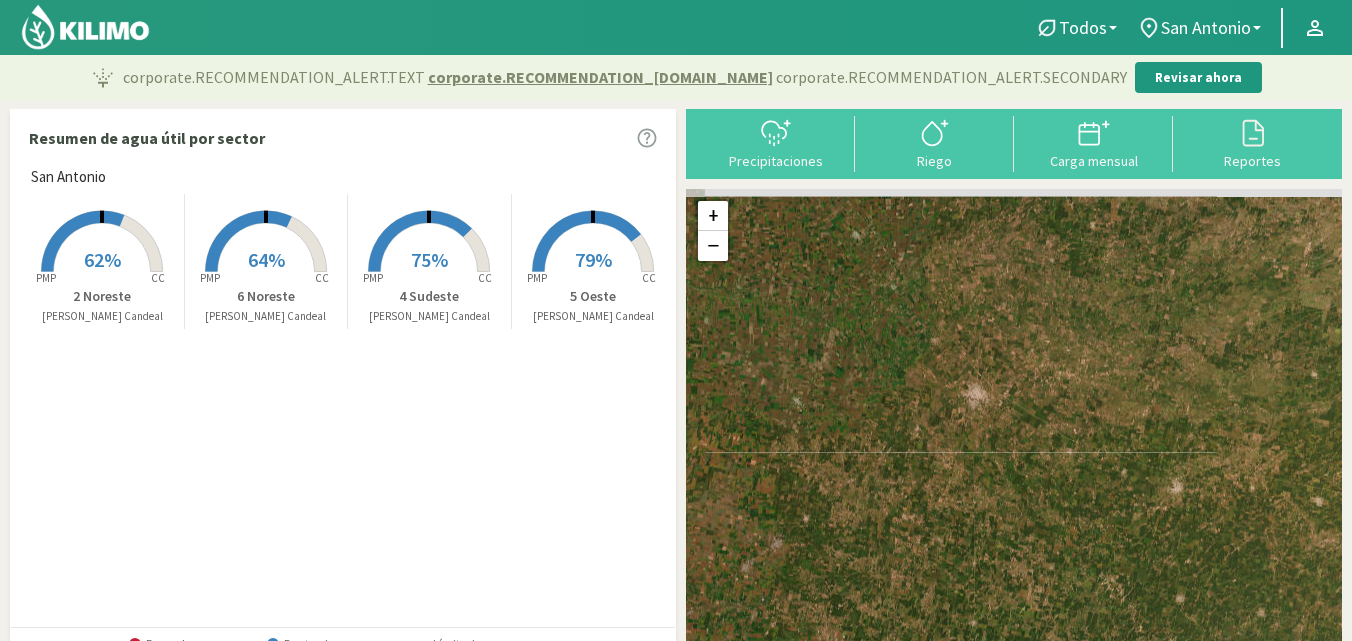 click on "+ − Leaflet  | ©  Esri" 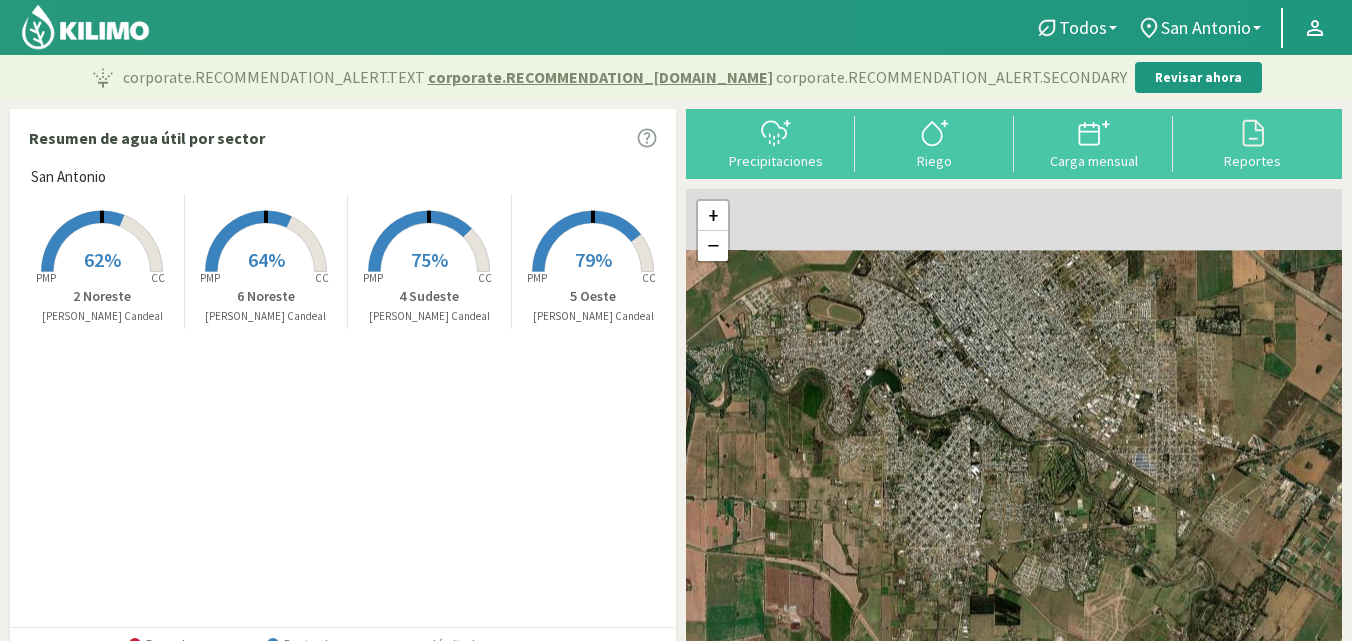 click on "+ − Leaflet  | ©  Esri" 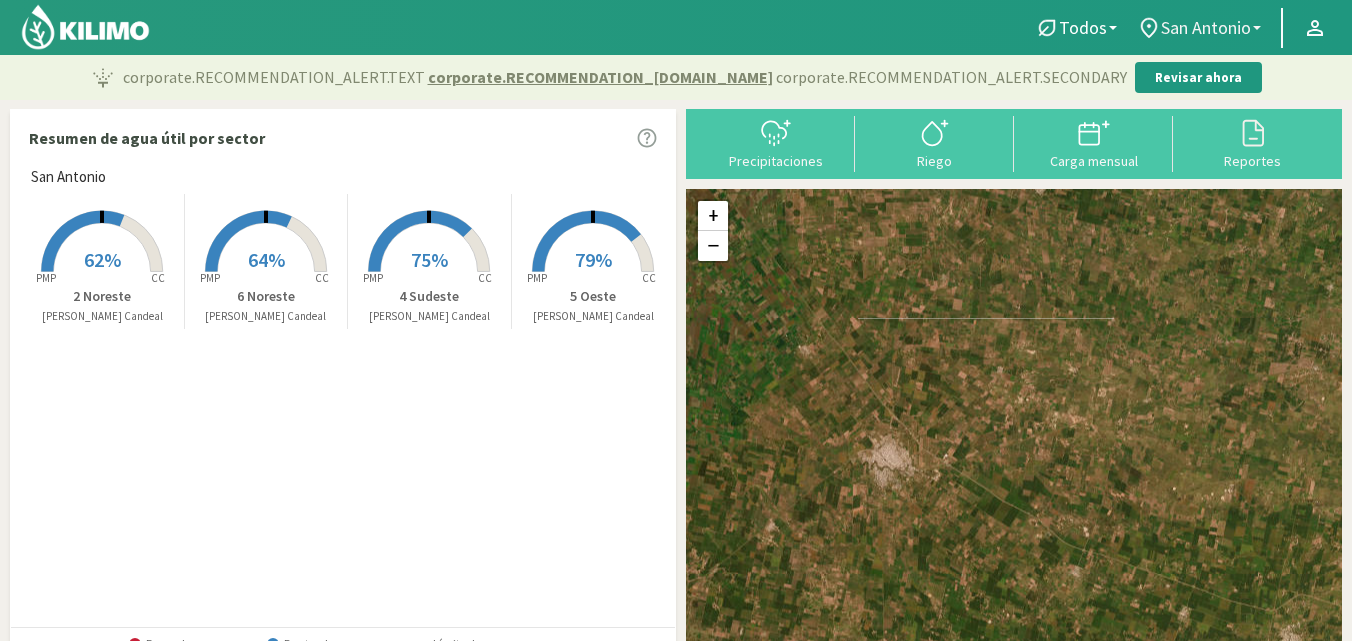 click on "San Antonio" 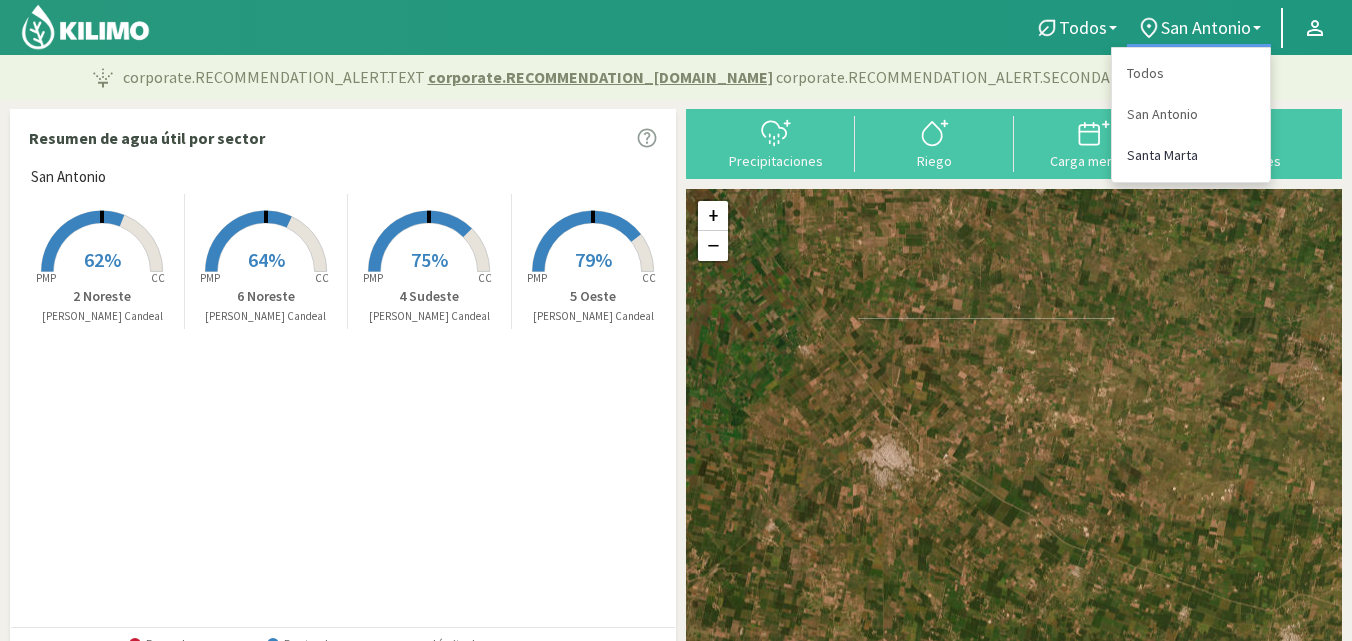 click on "Santa Marta" 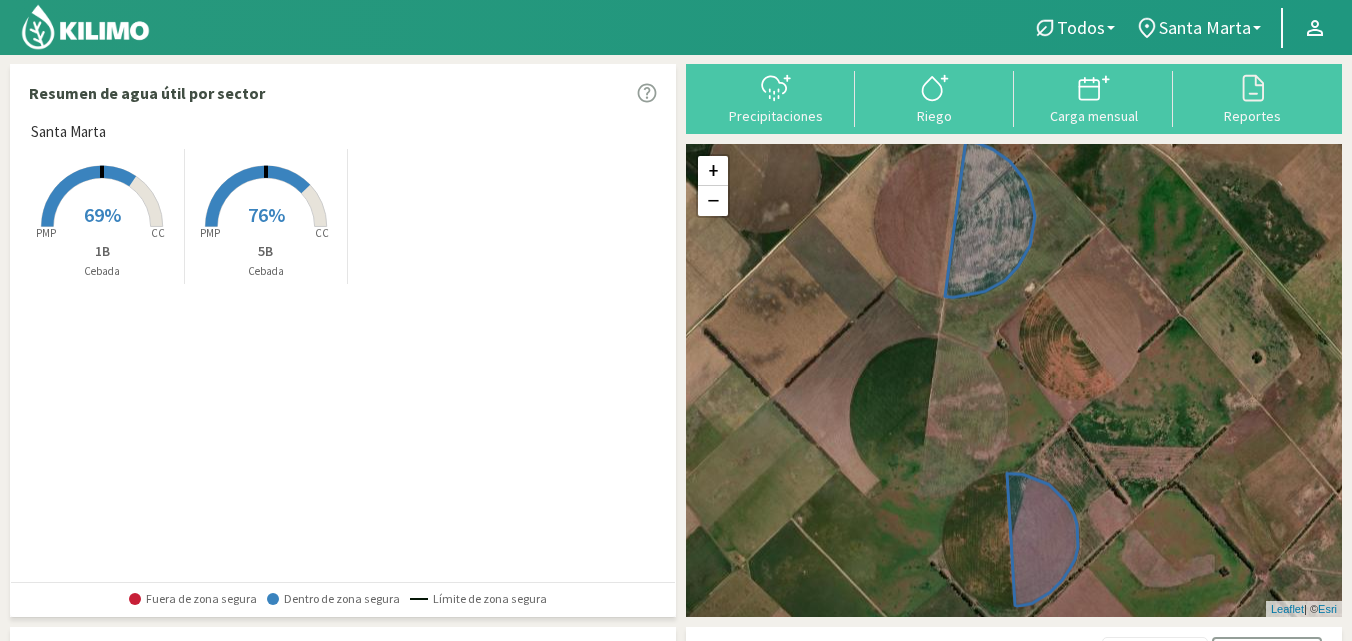 click on "69%" at bounding box center [102, 214] 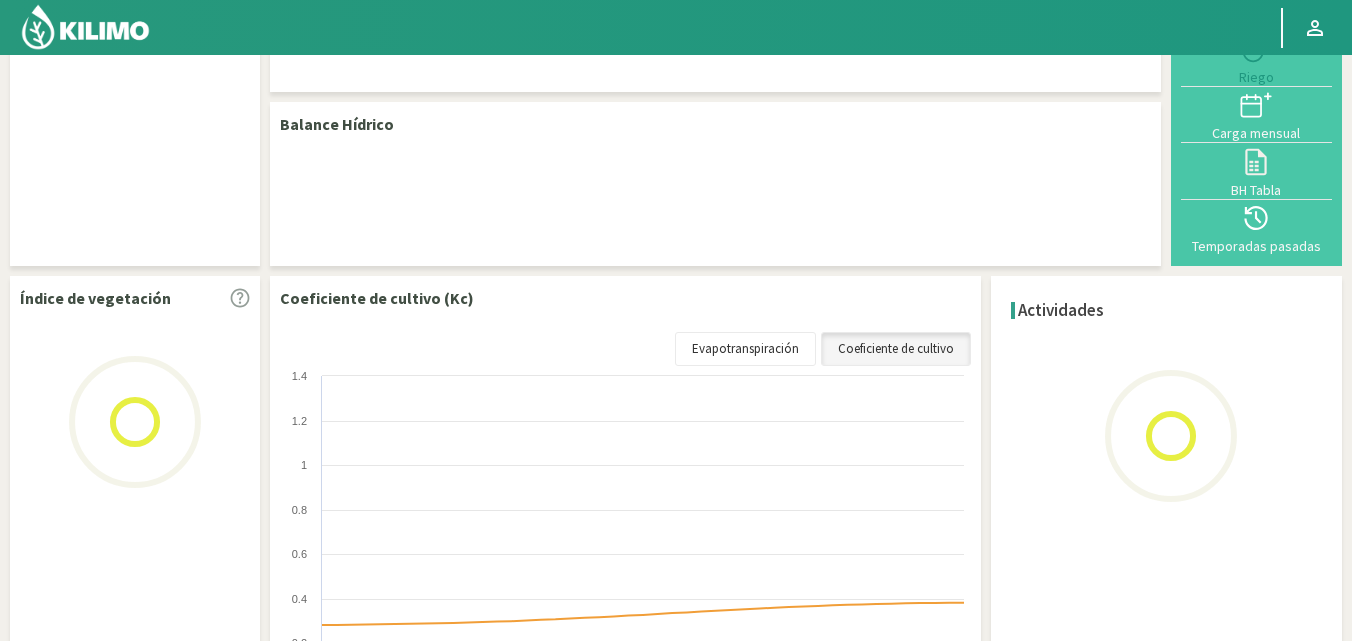 scroll, scrollTop: 200, scrollLeft: 0, axis: vertical 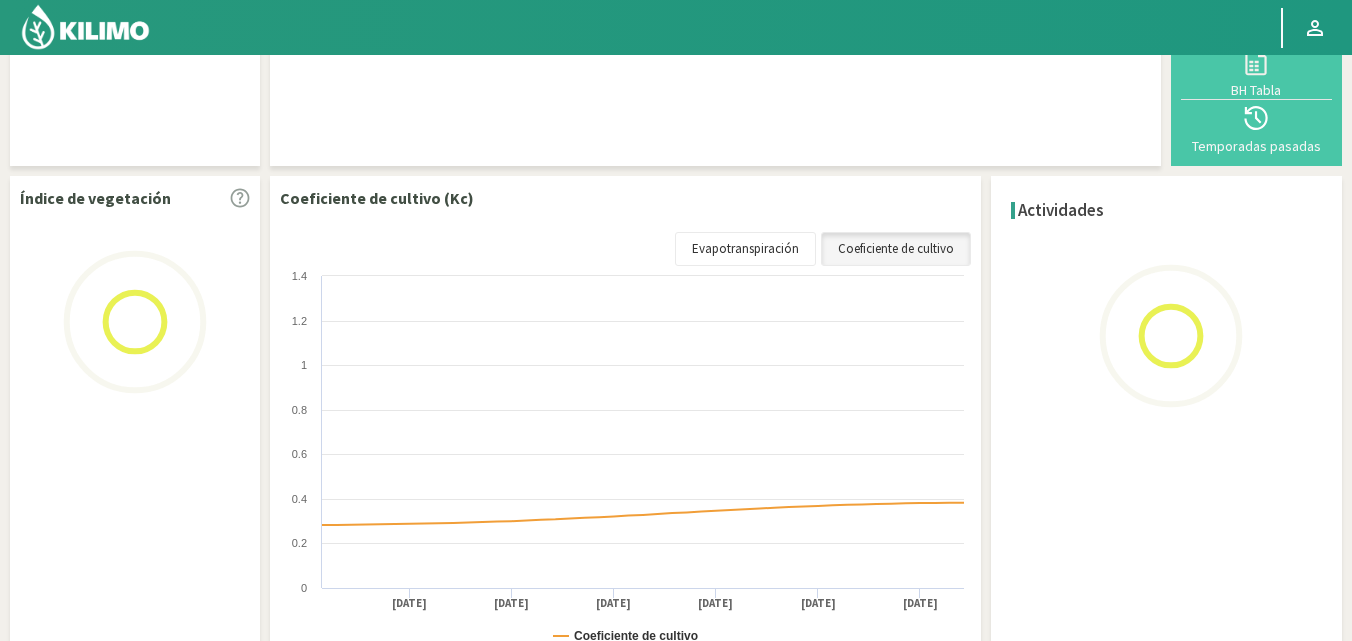 select on "1: Object" 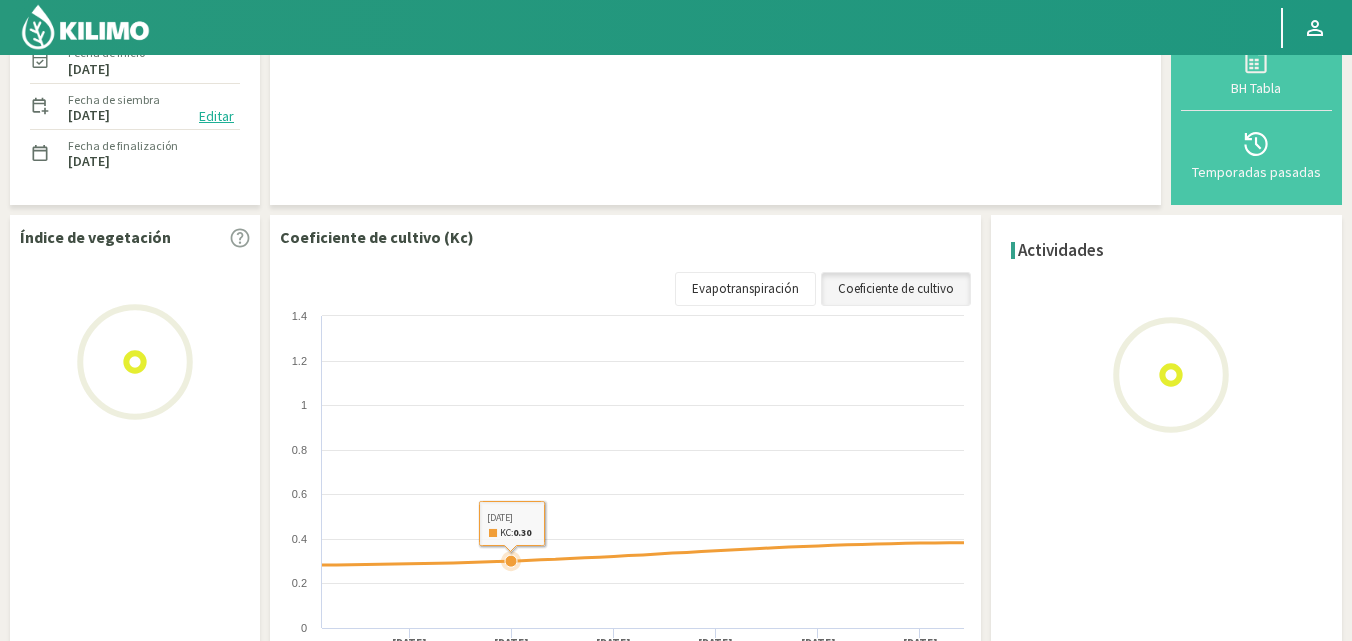 scroll, scrollTop: 300, scrollLeft: 0, axis: vertical 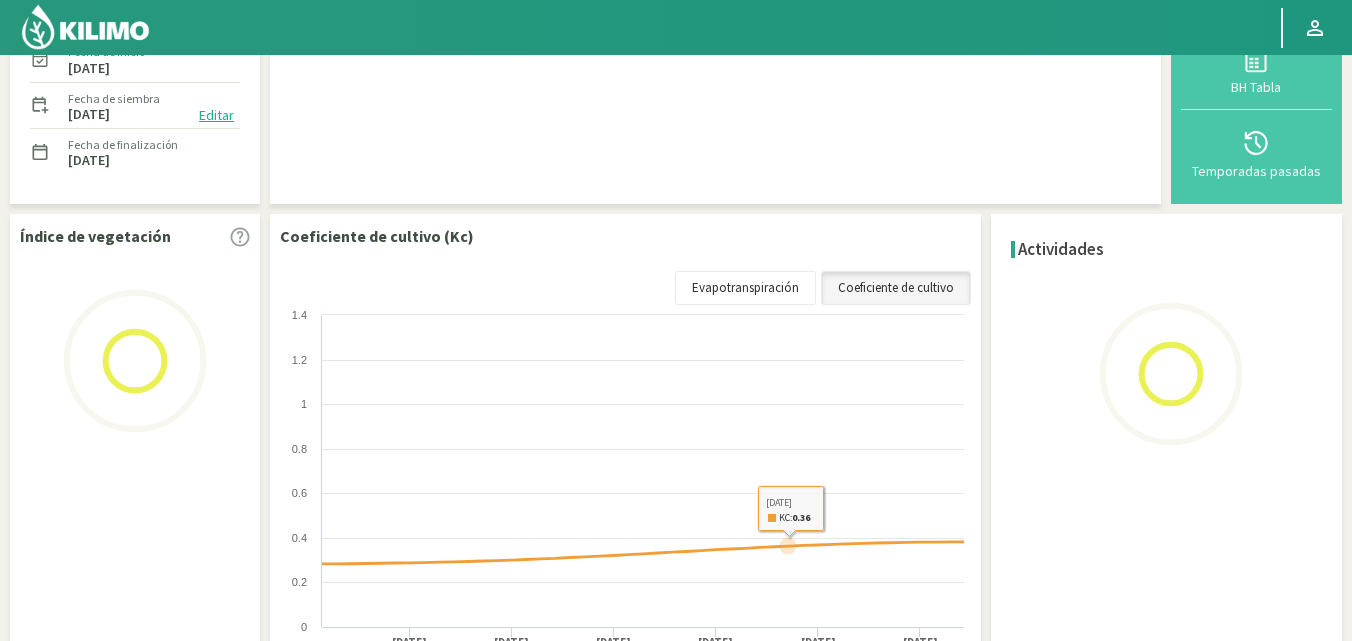 click on "Created with Highcharts 9.2.2 Coeficiente de cultivo [DATE] [DATE] [DATE] [DATE] [DATE] [DATE] 0 0.2 0.4 0.6 0.8 1 1.2 1.4
[DATE]
​
■
KC:
0.36" 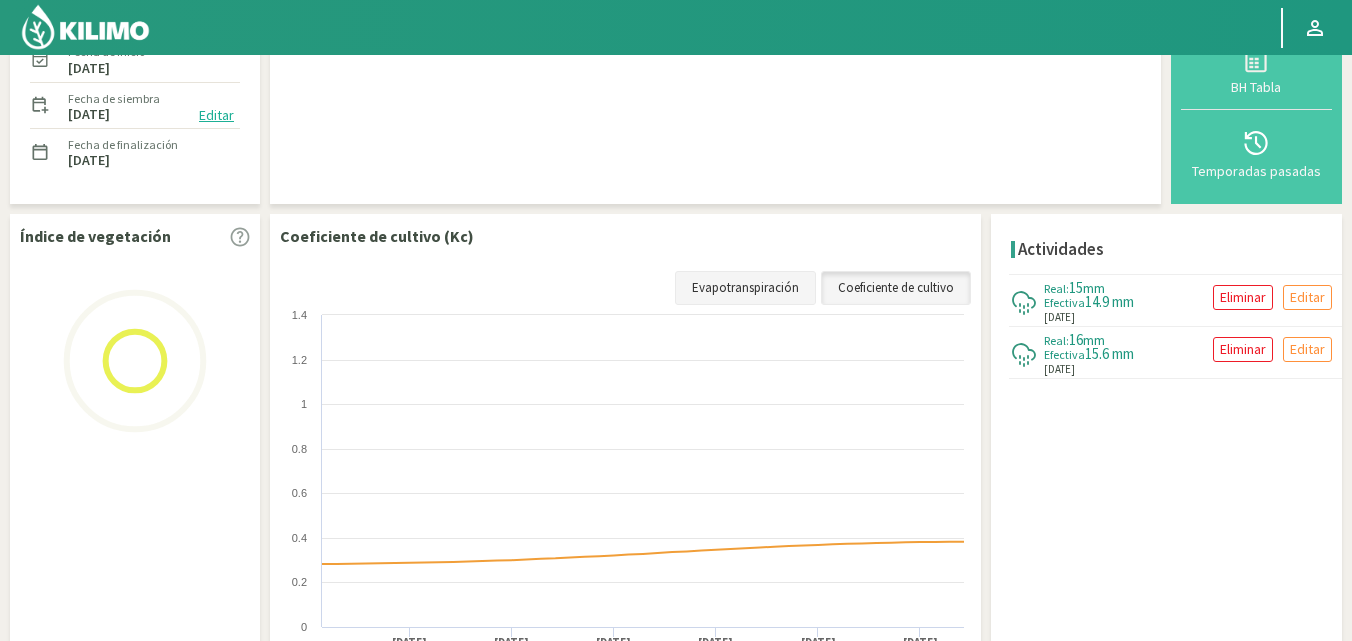 click on "Evapotranspiración" 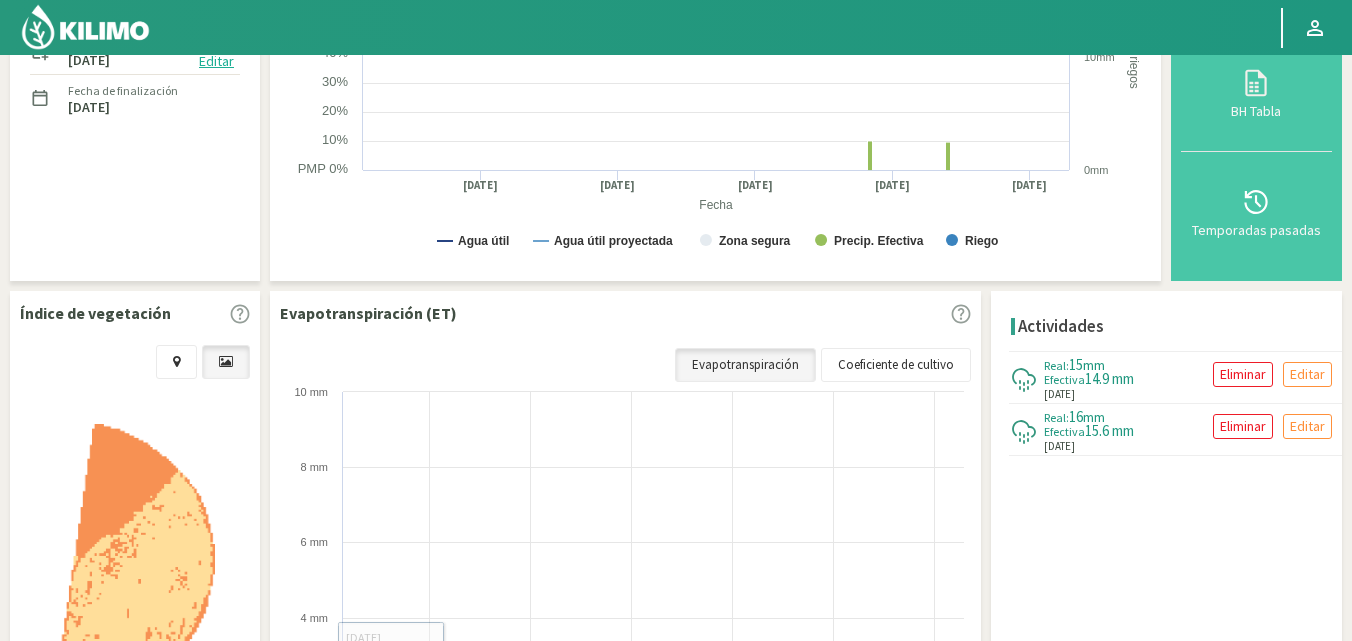 scroll, scrollTop: 447, scrollLeft: 0, axis: vertical 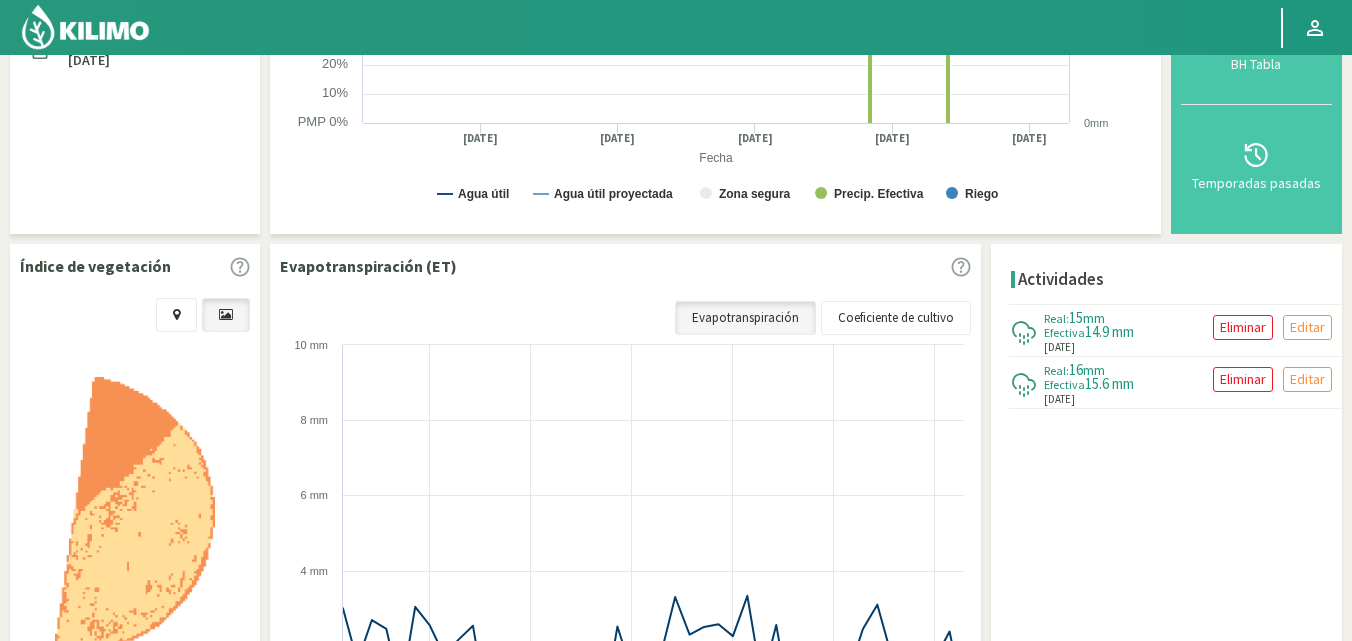 click 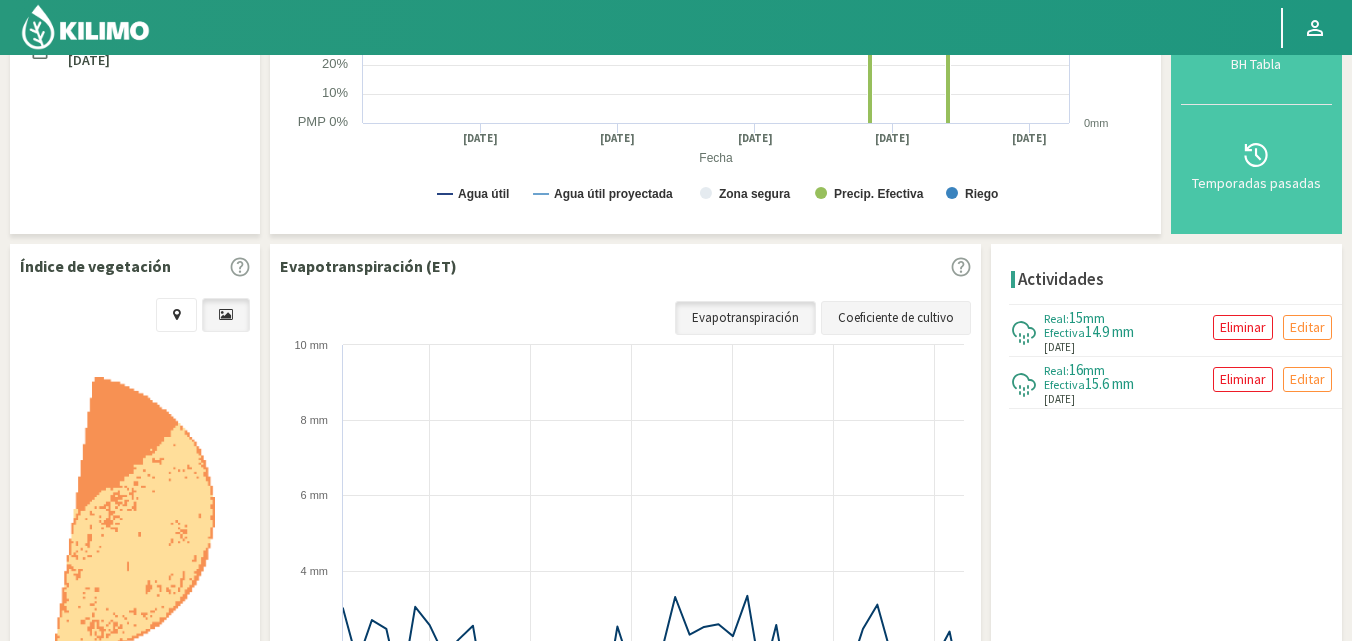 click on "Coeficiente de cultivo" 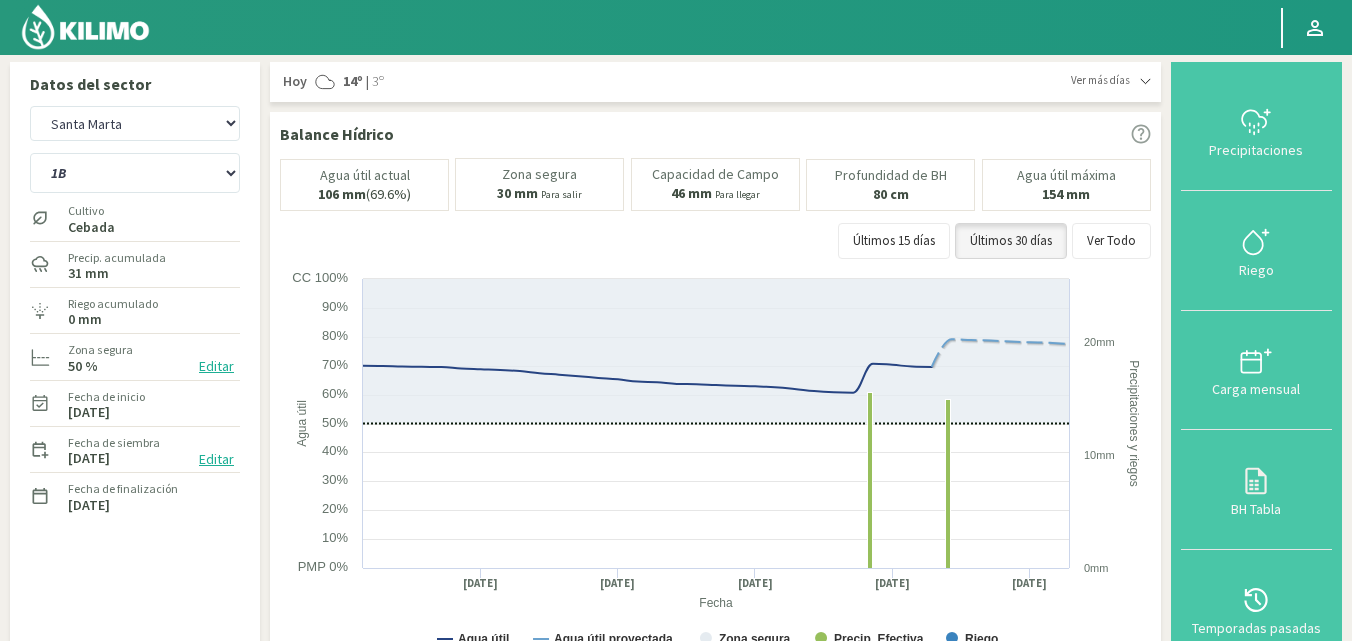 scroll, scrollTop: 0, scrollLeft: 0, axis: both 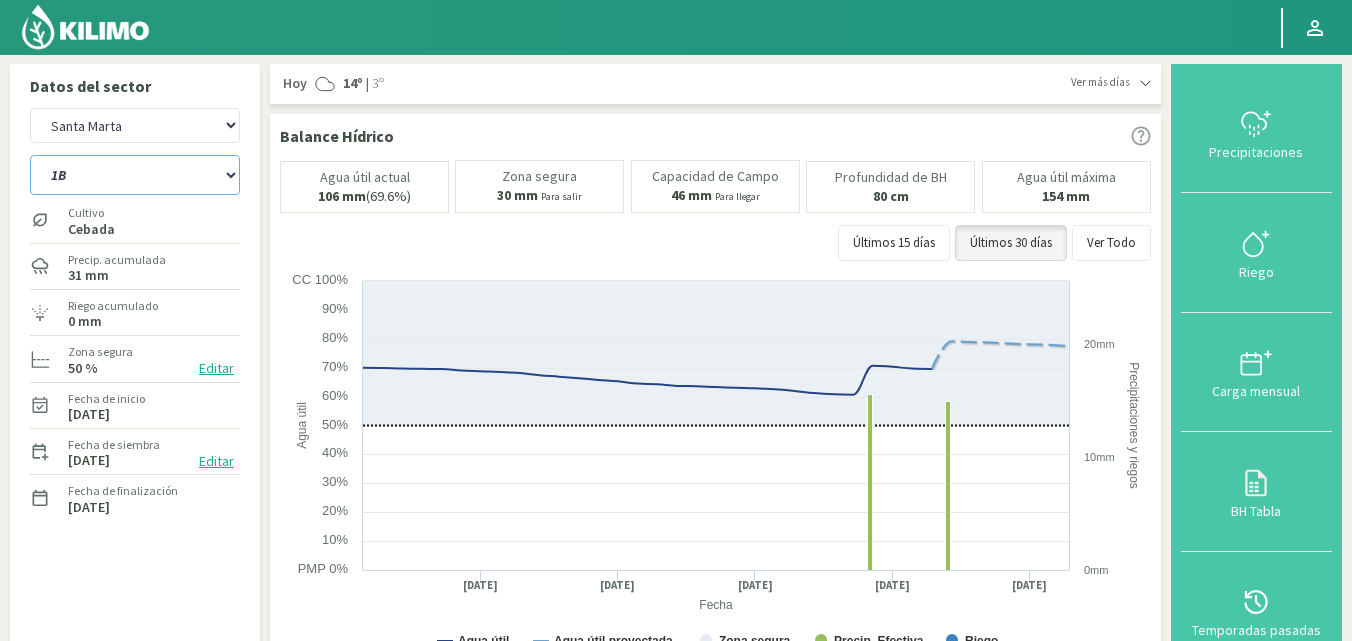 click on "1B   5B" 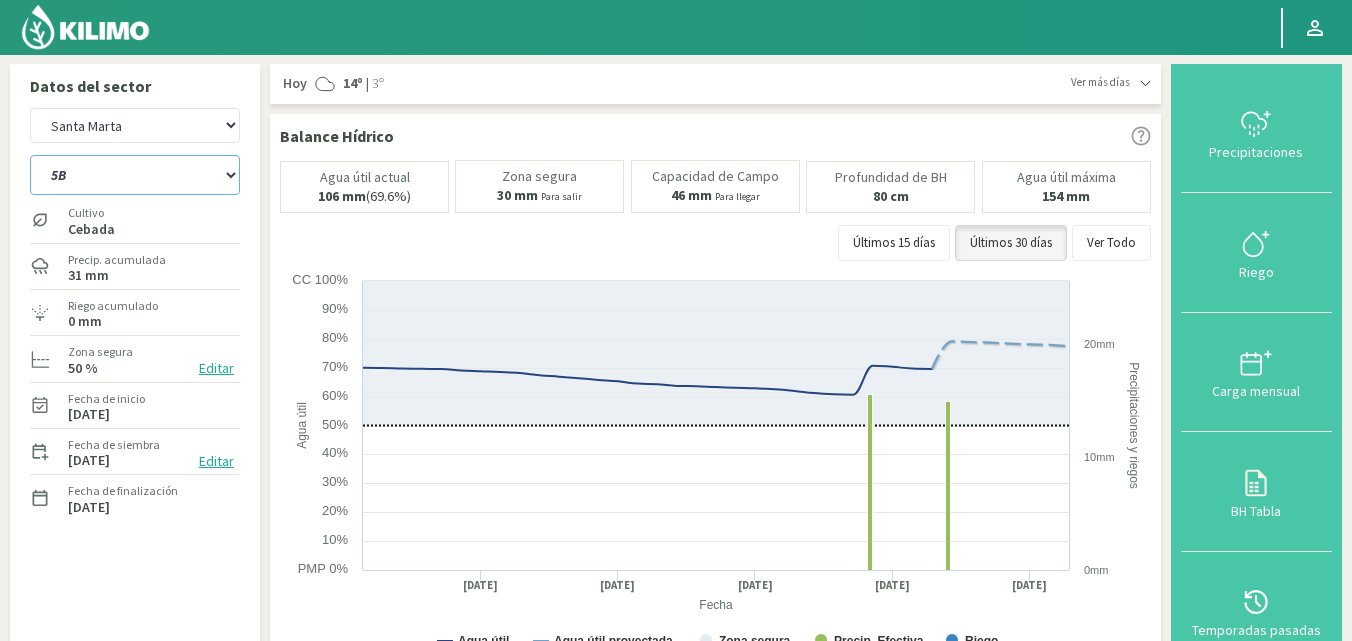 click on "1B   5B" 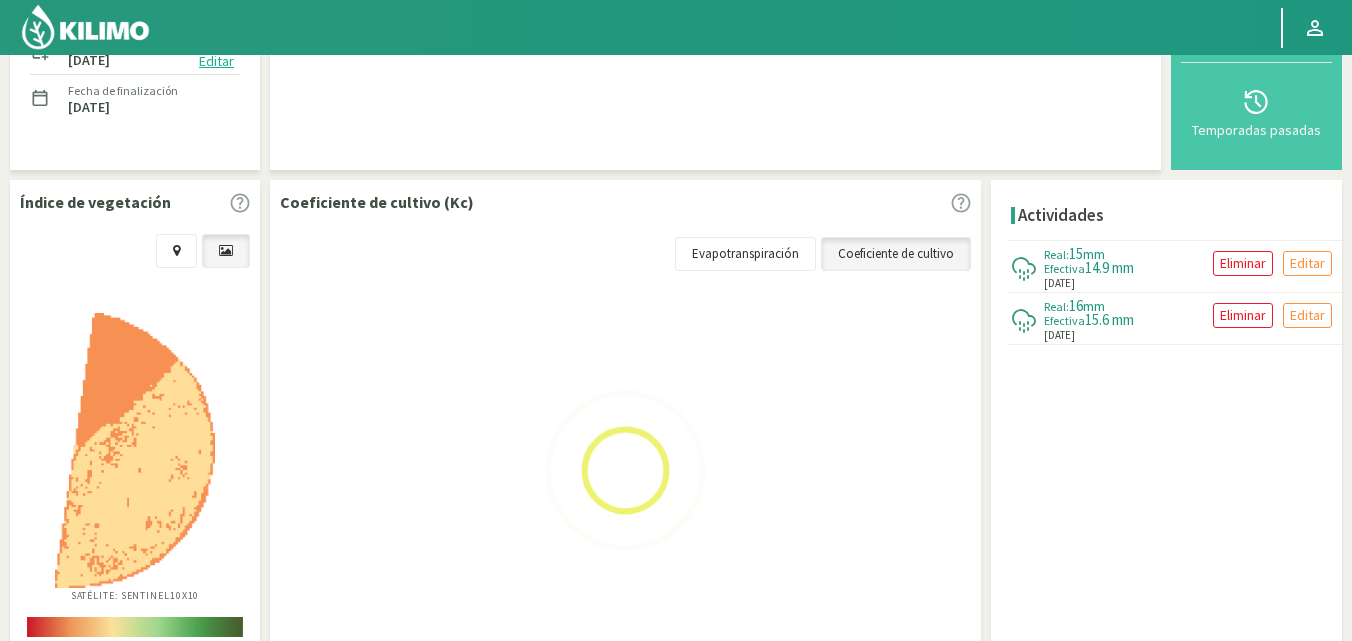 scroll, scrollTop: 500, scrollLeft: 0, axis: vertical 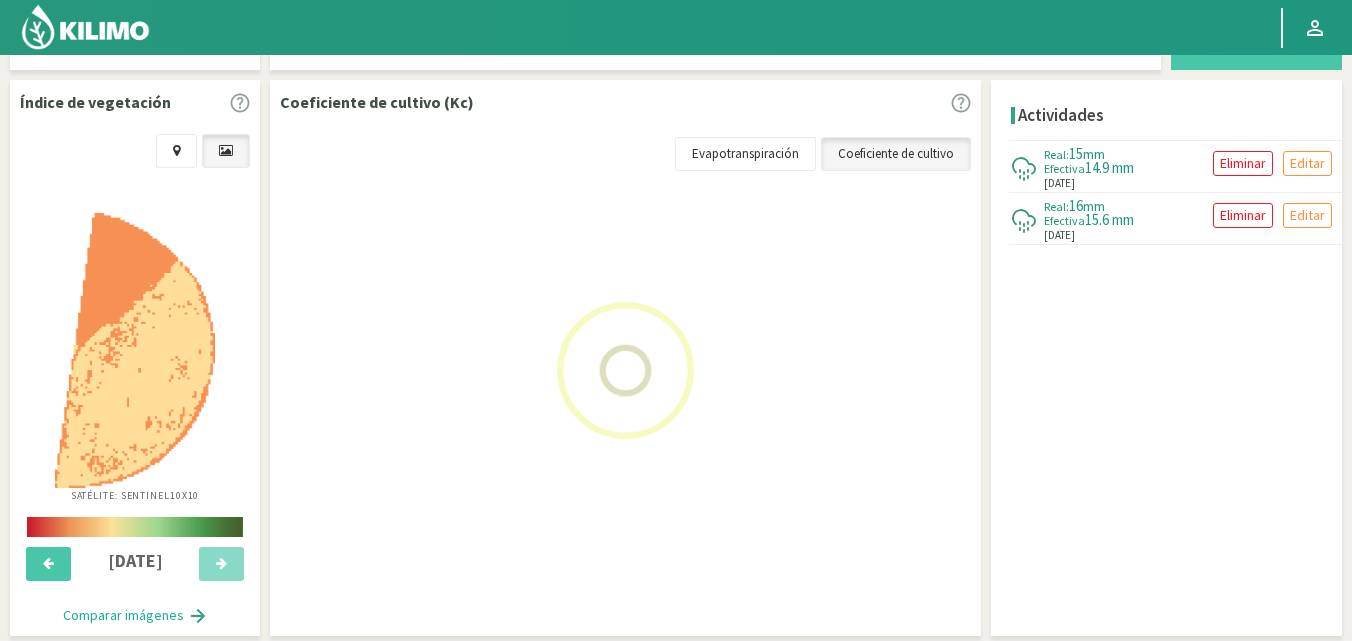select on "3: Object" 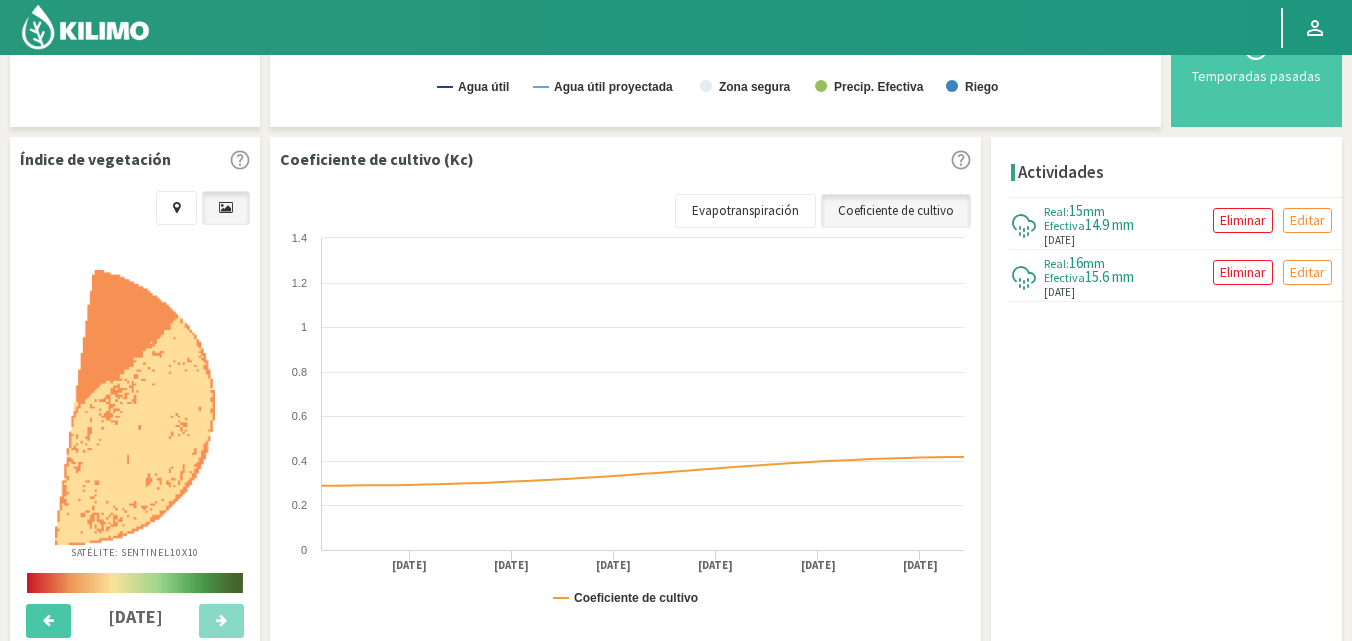 scroll, scrollTop: 600, scrollLeft: 0, axis: vertical 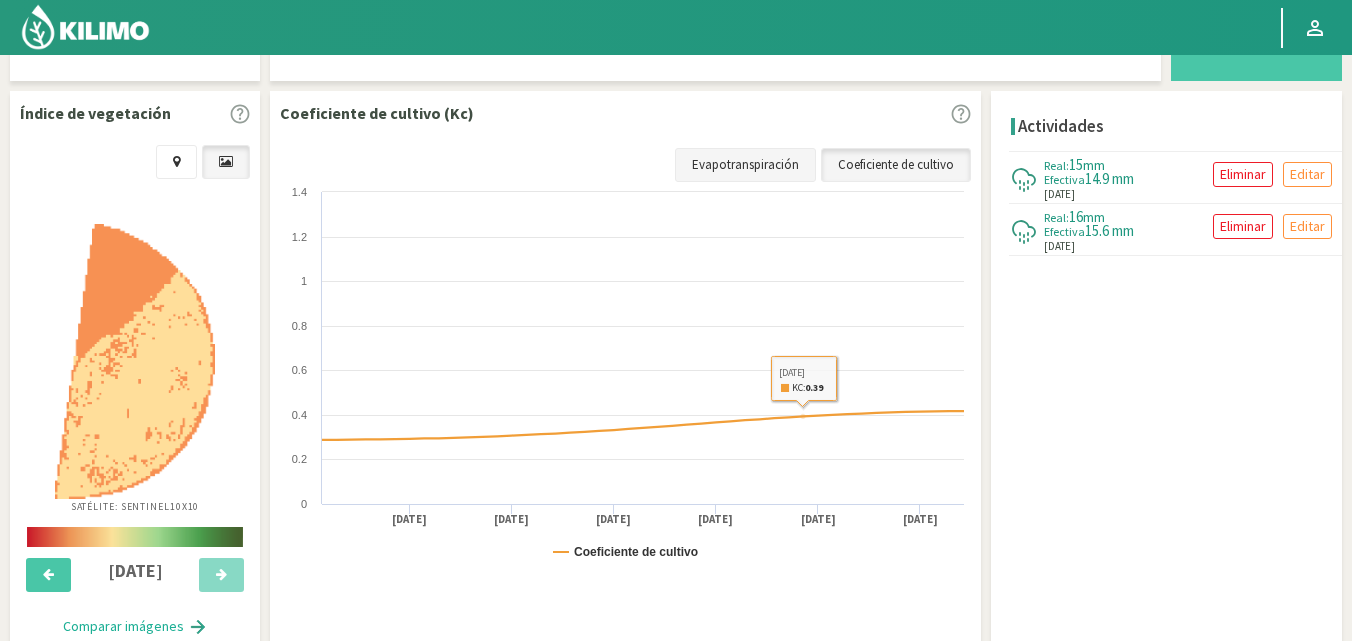 click on "Evapotranspiración" 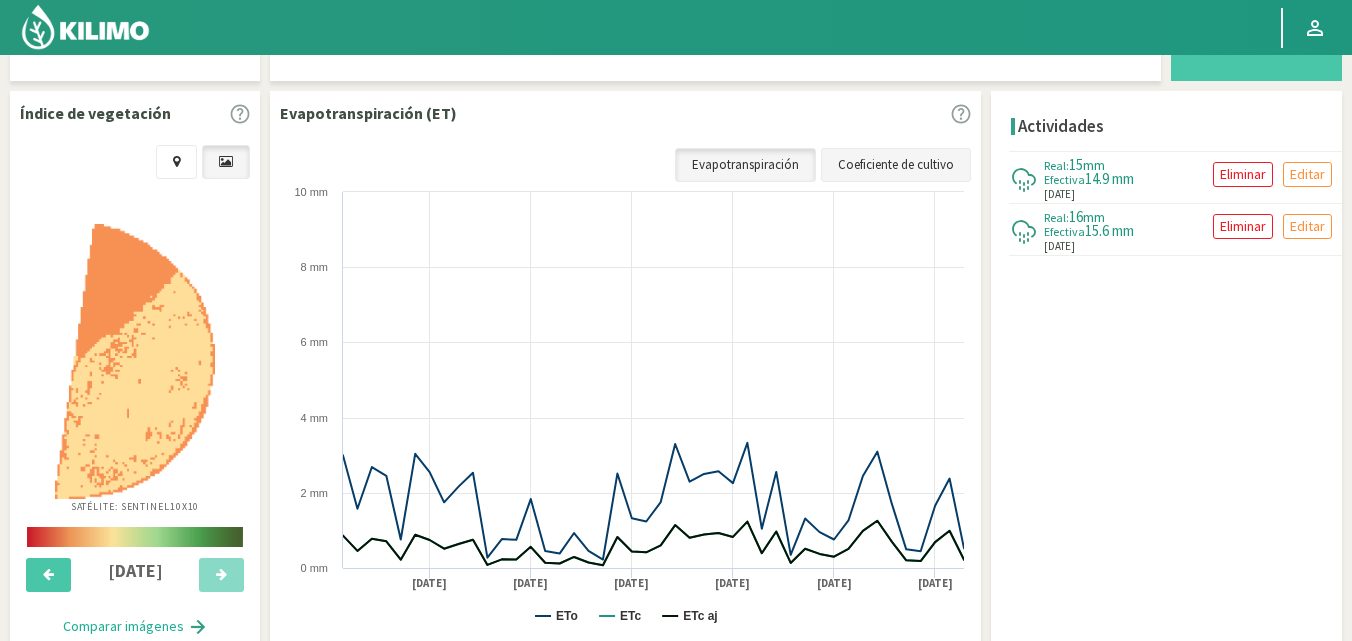 select on "3: Object" 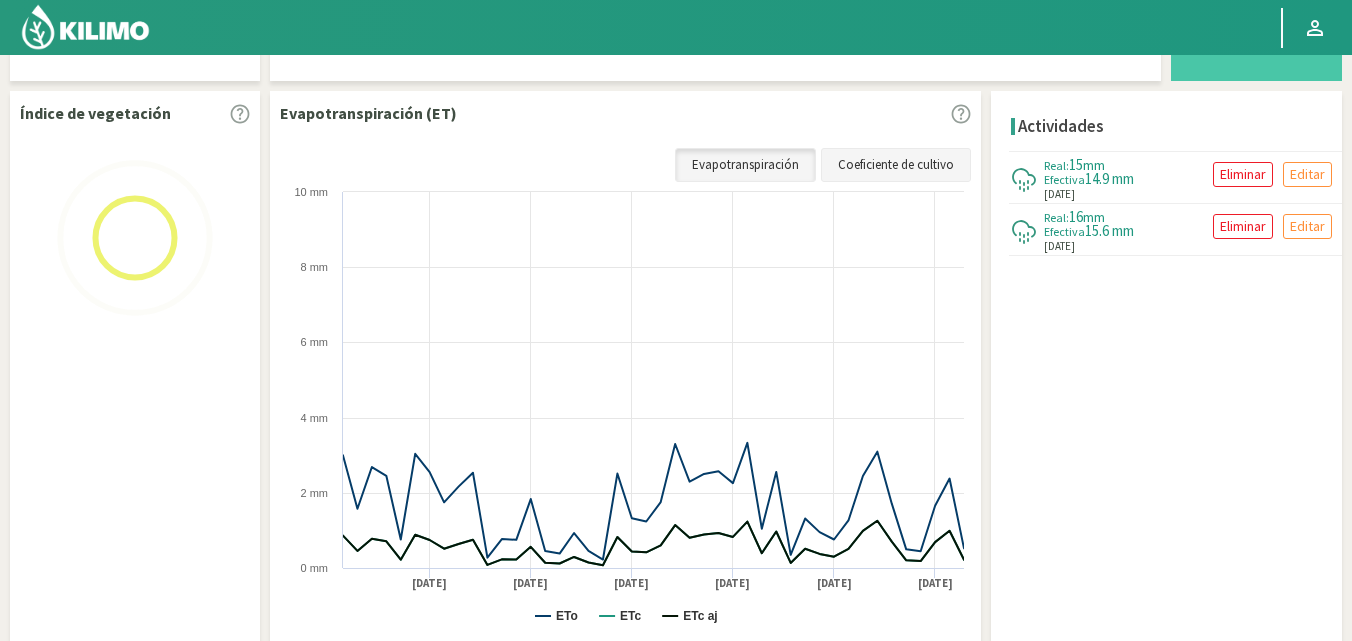 click on "Coeficiente de cultivo" 